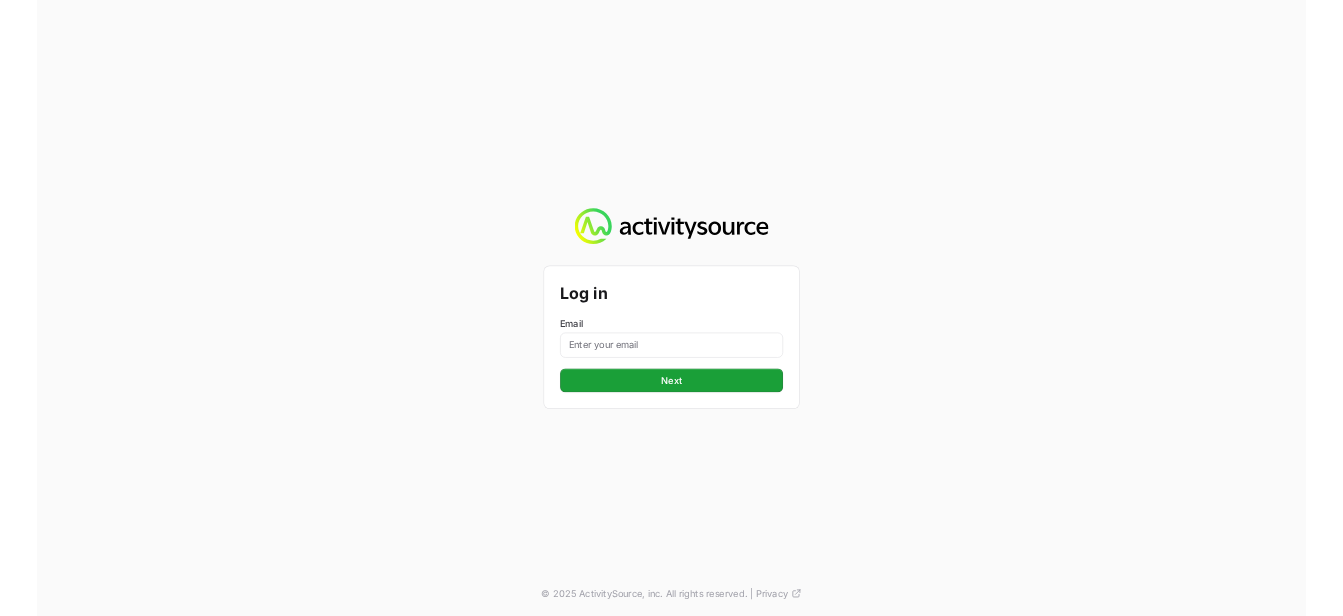 scroll, scrollTop: 0, scrollLeft: 0, axis: both 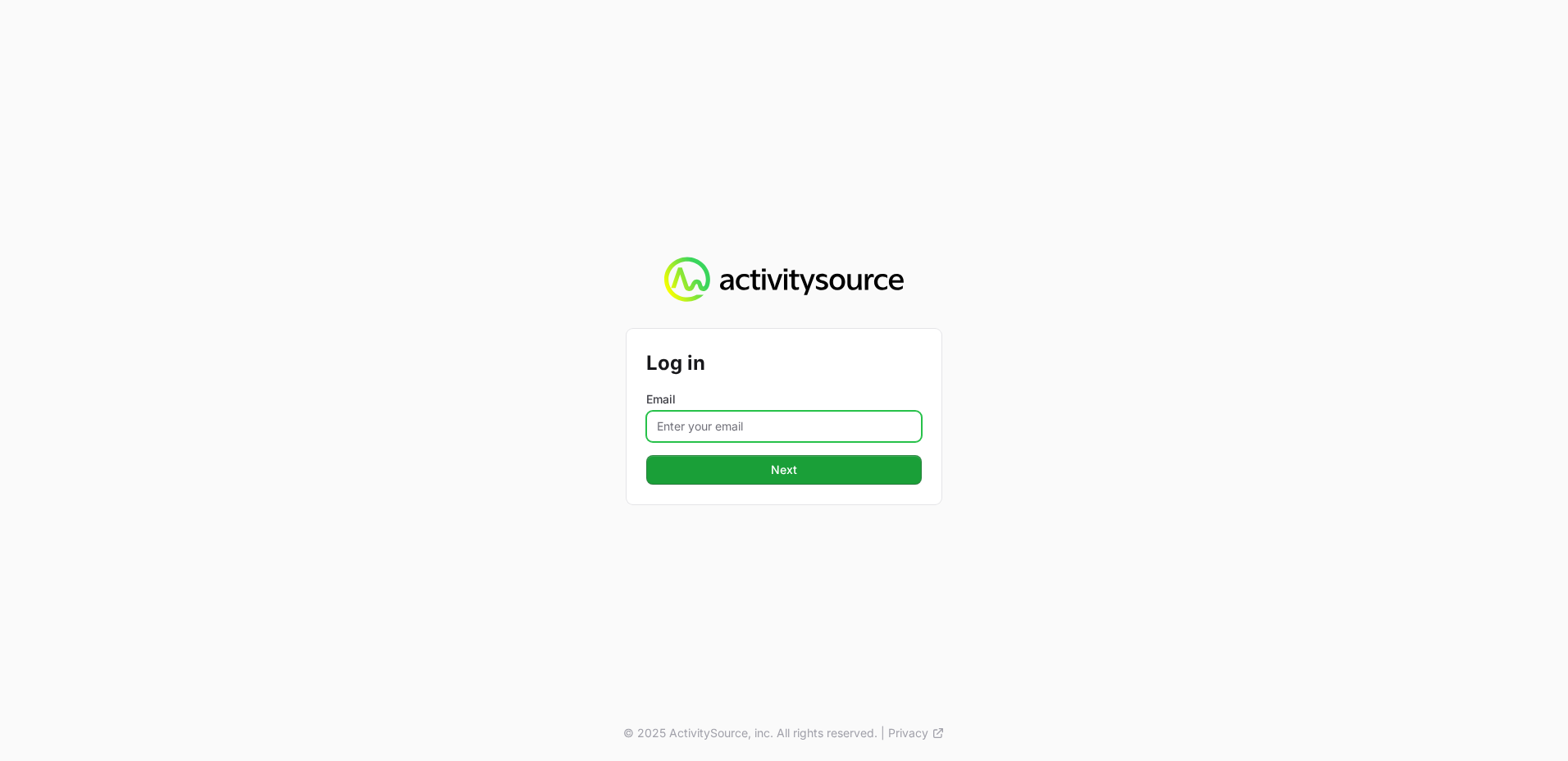 drag, startPoint x: 691, startPoint y: 422, endPoint x: 732, endPoint y: 435, distance: 43.01163 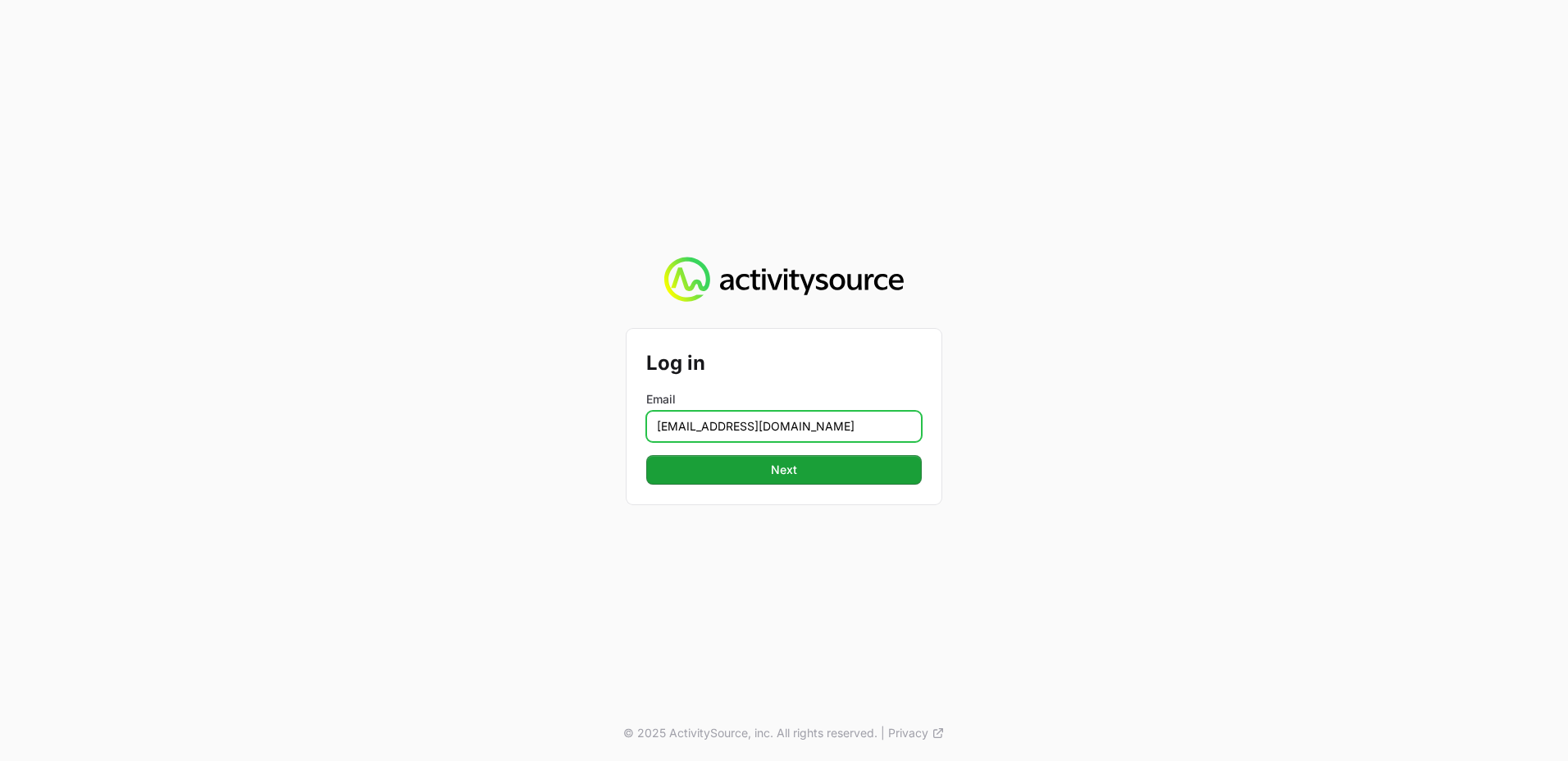 type on "[EMAIL_ADDRESS][DOMAIN_NAME]" 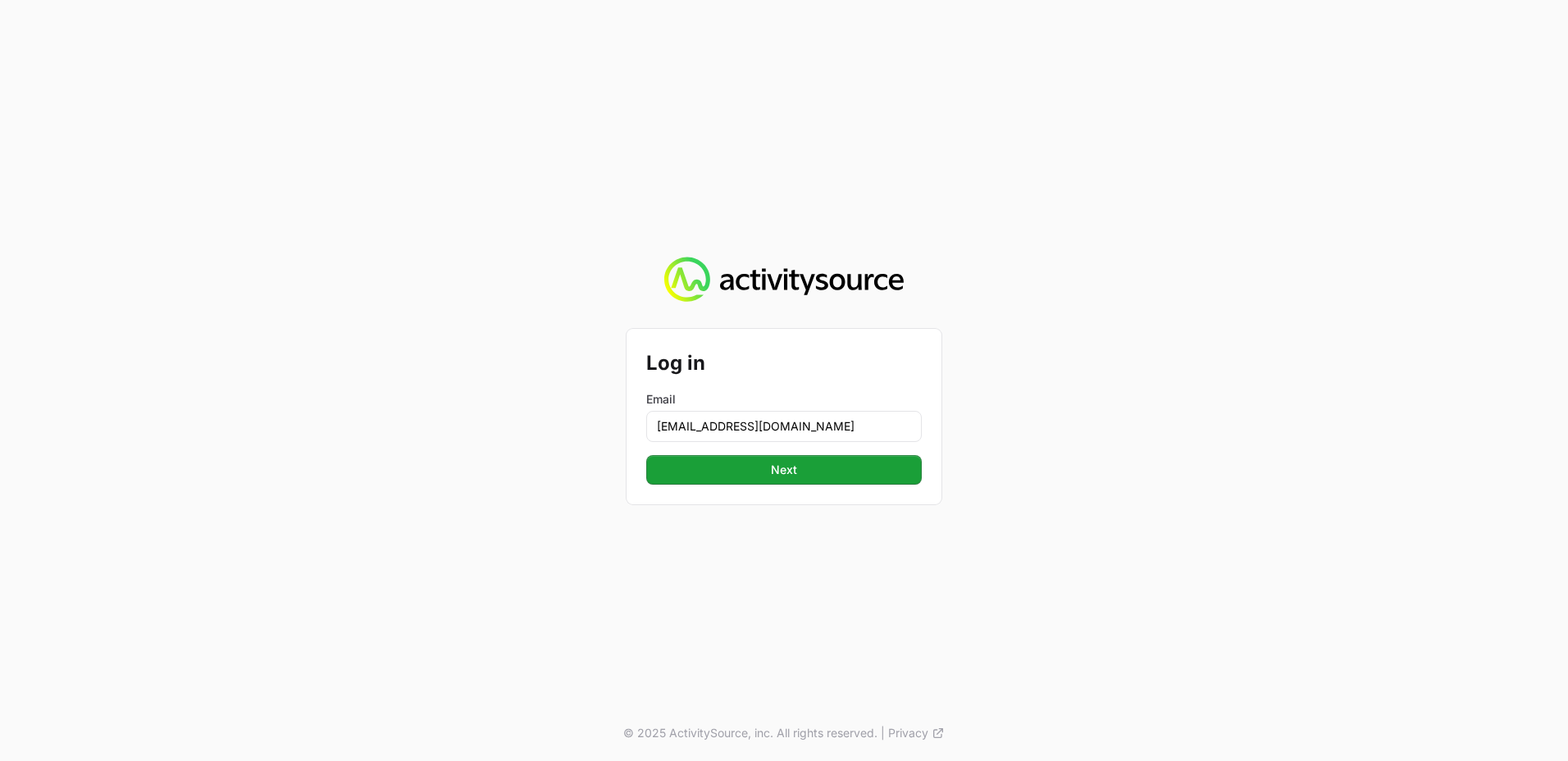 click on "Log in Email [EMAIL_ADDRESS][DOMAIN_NAME] Next  © 2025 ActivitySource, inc. All rights reserved.  |  Privacy" 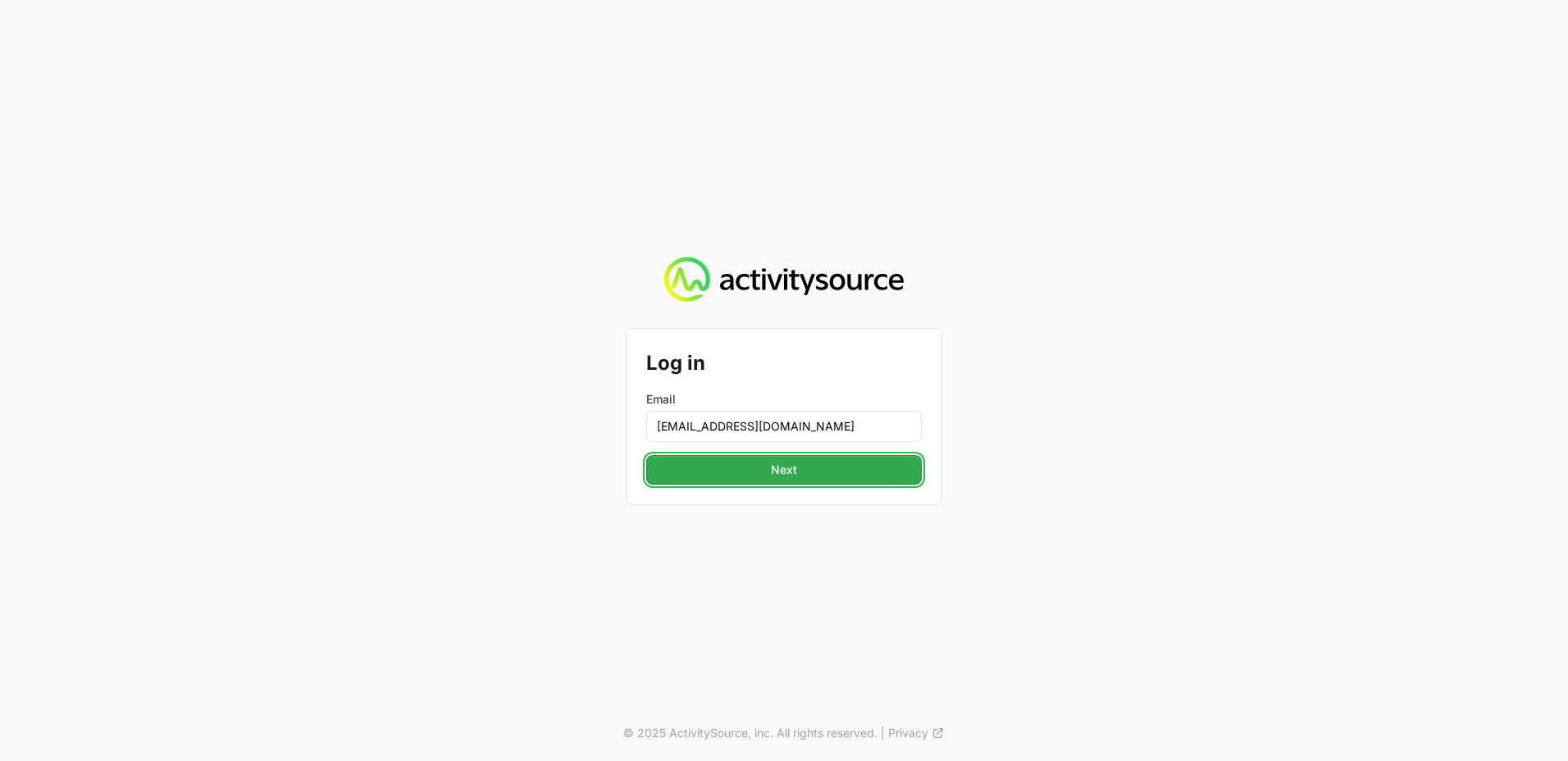 click on "Next" 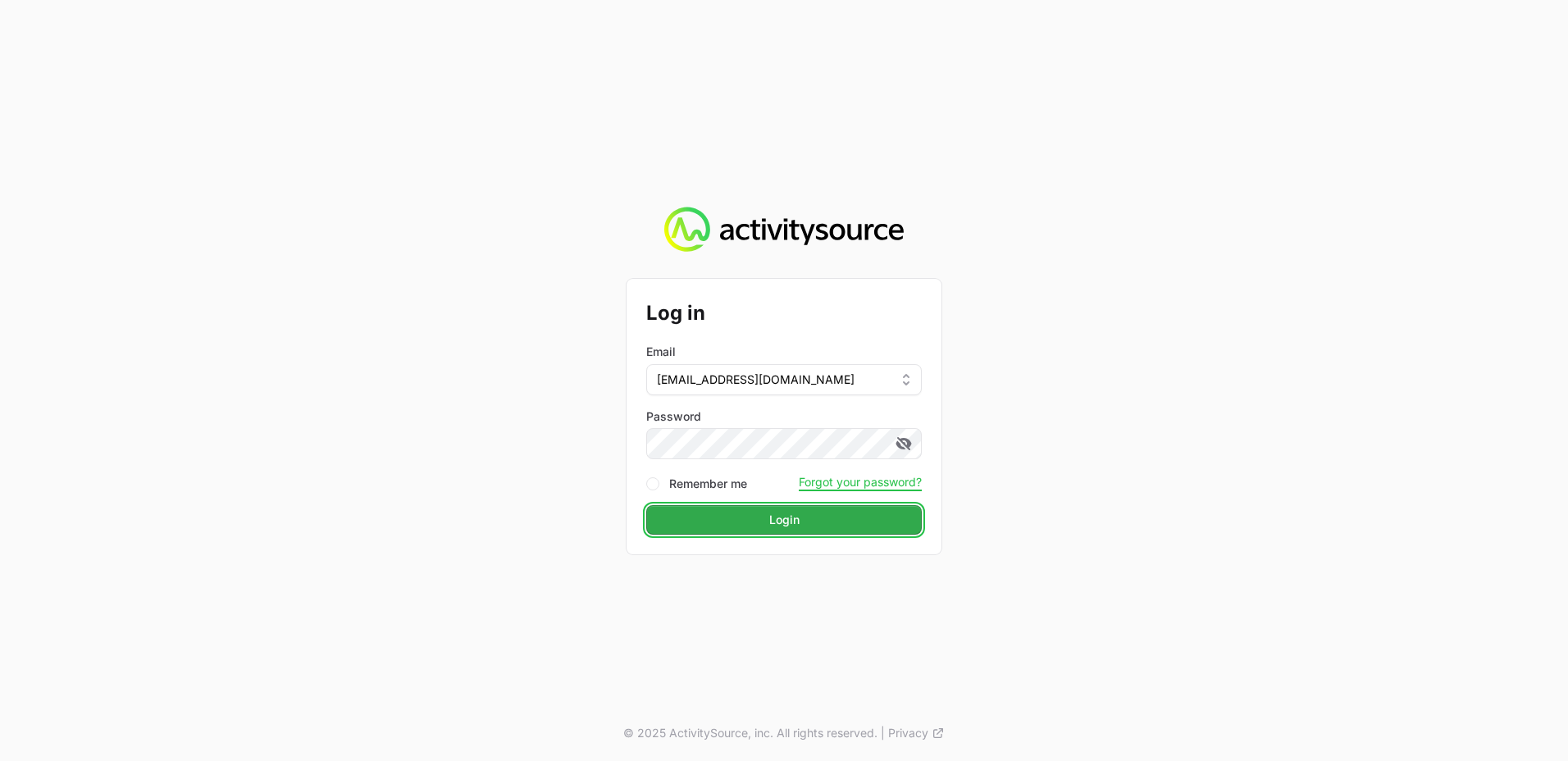 click on "Login" 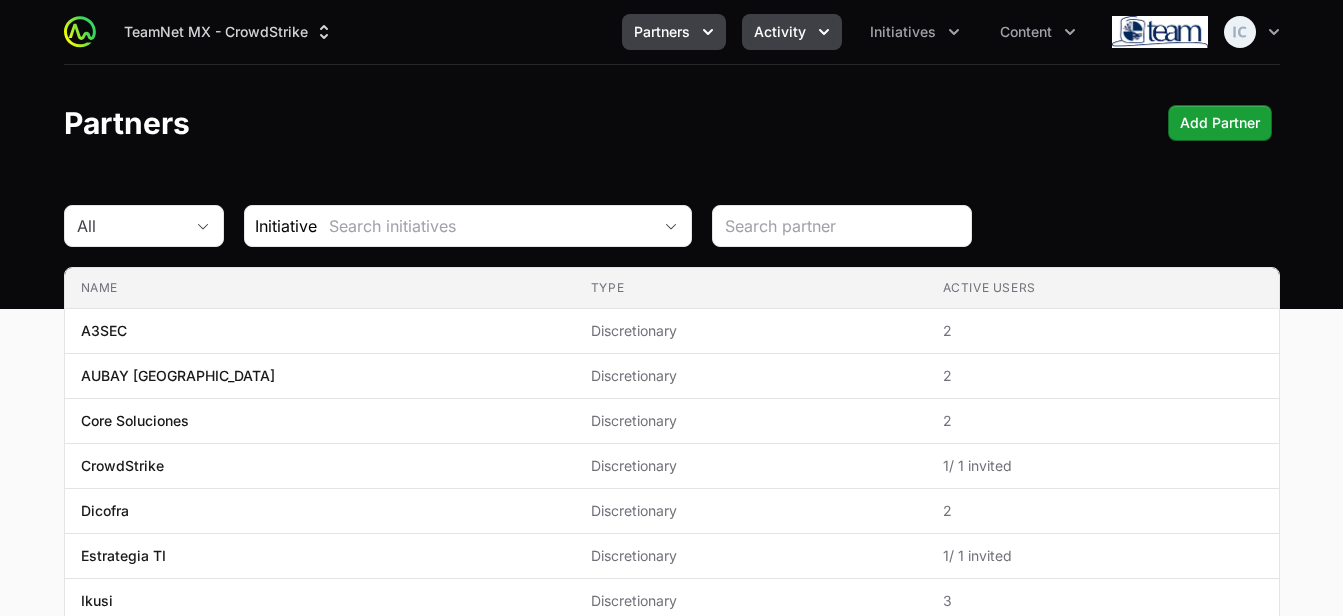 click 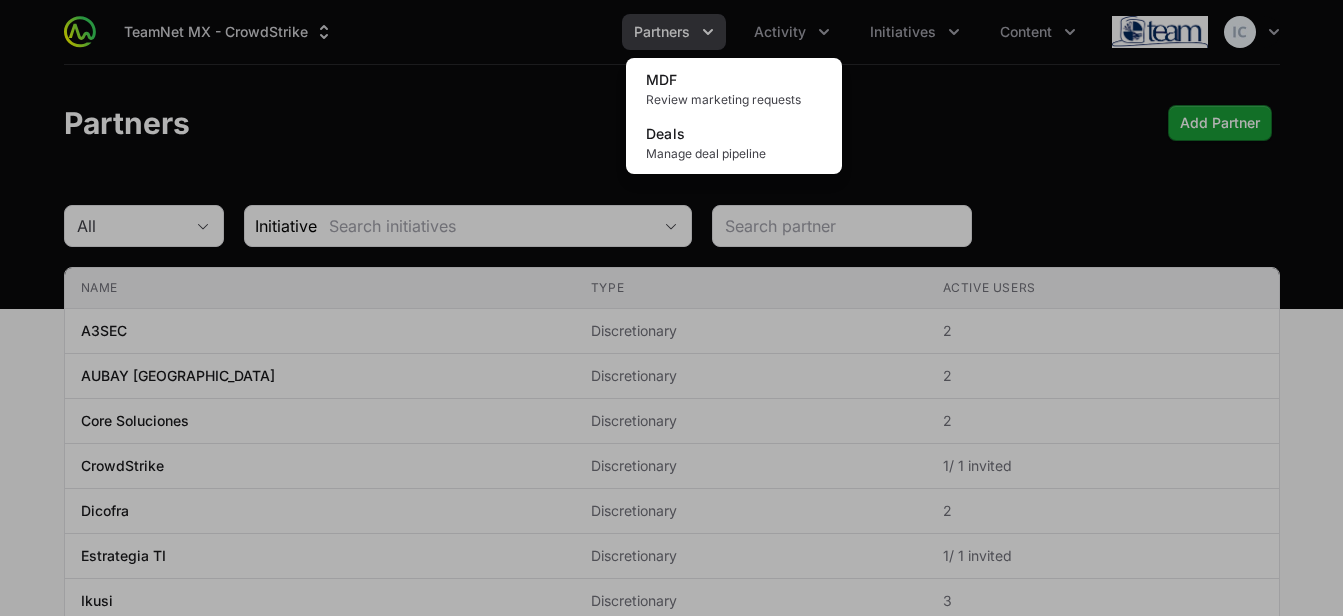 drag, startPoint x: 721, startPoint y: 141, endPoint x: 621, endPoint y: 210, distance: 121.49486 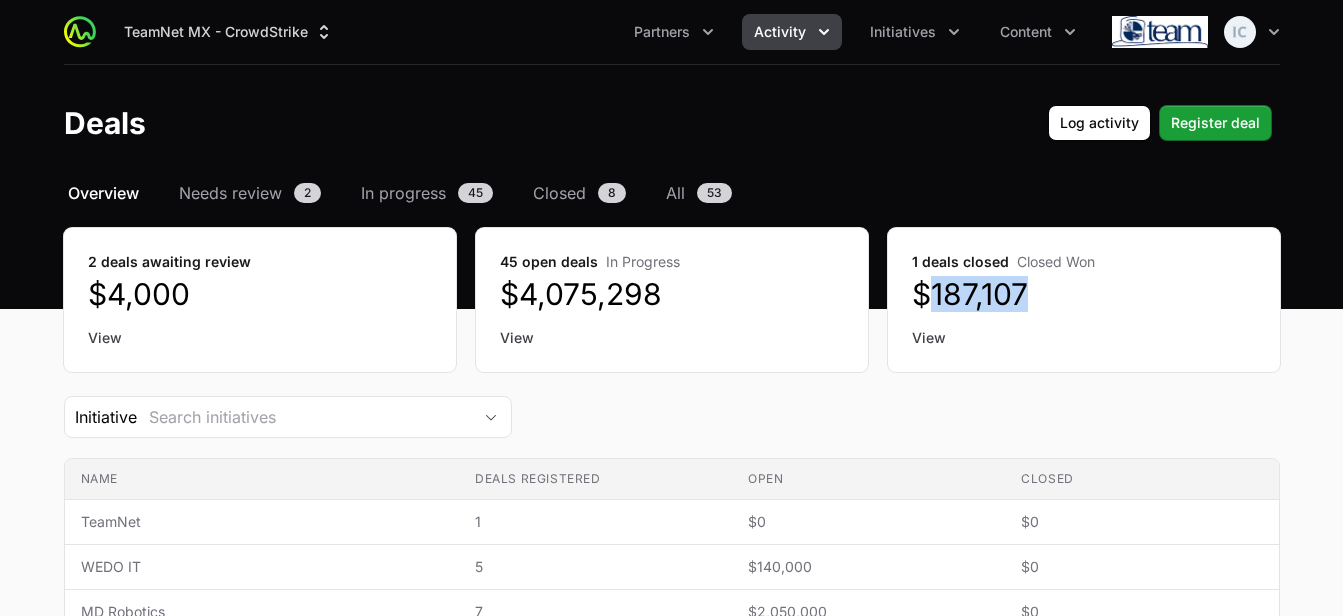 drag, startPoint x: 933, startPoint y: 288, endPoint x: 1062, endPoint y: 298, distance: 129.38702 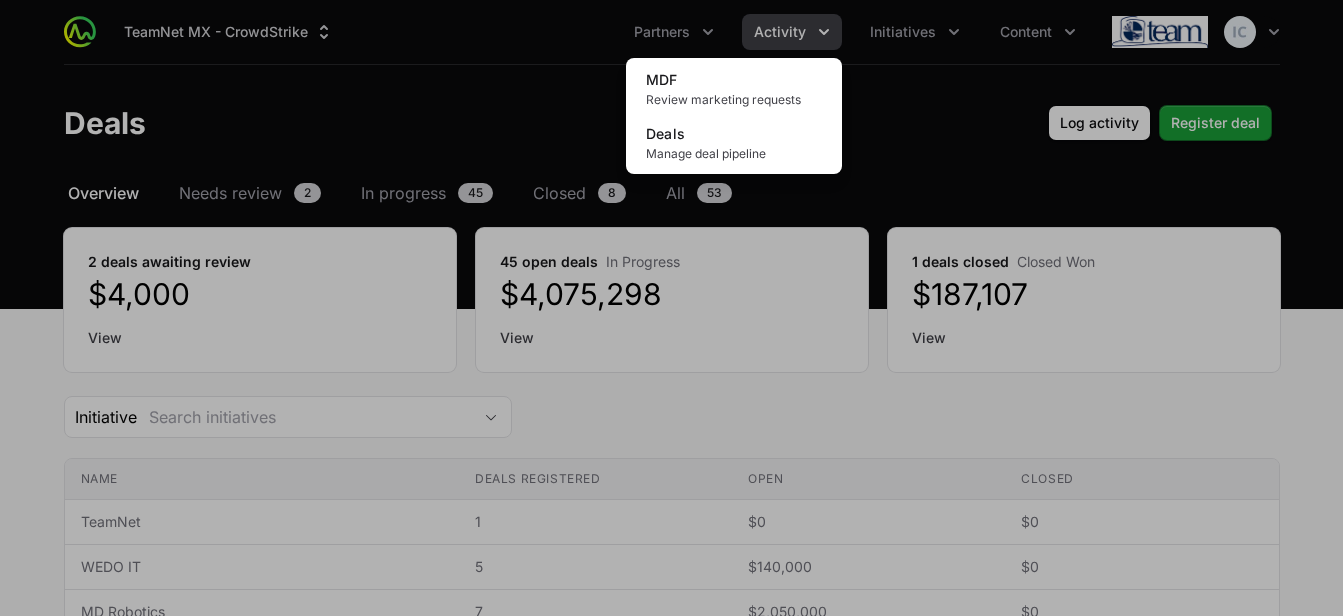 click 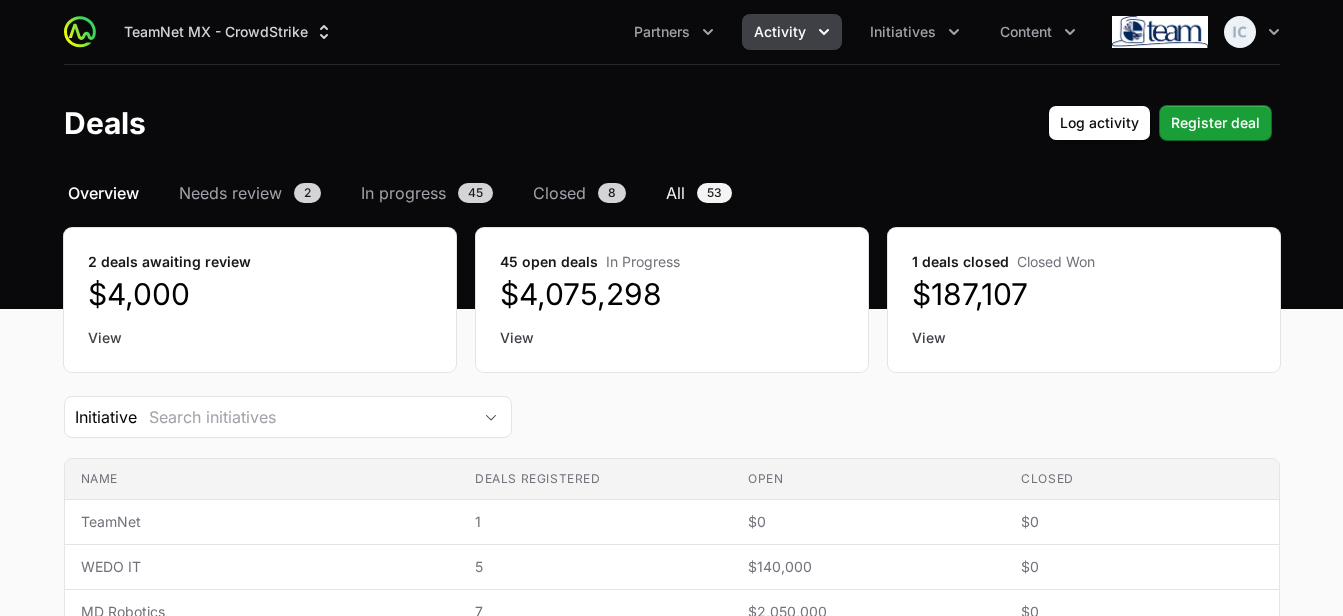 click on "53" 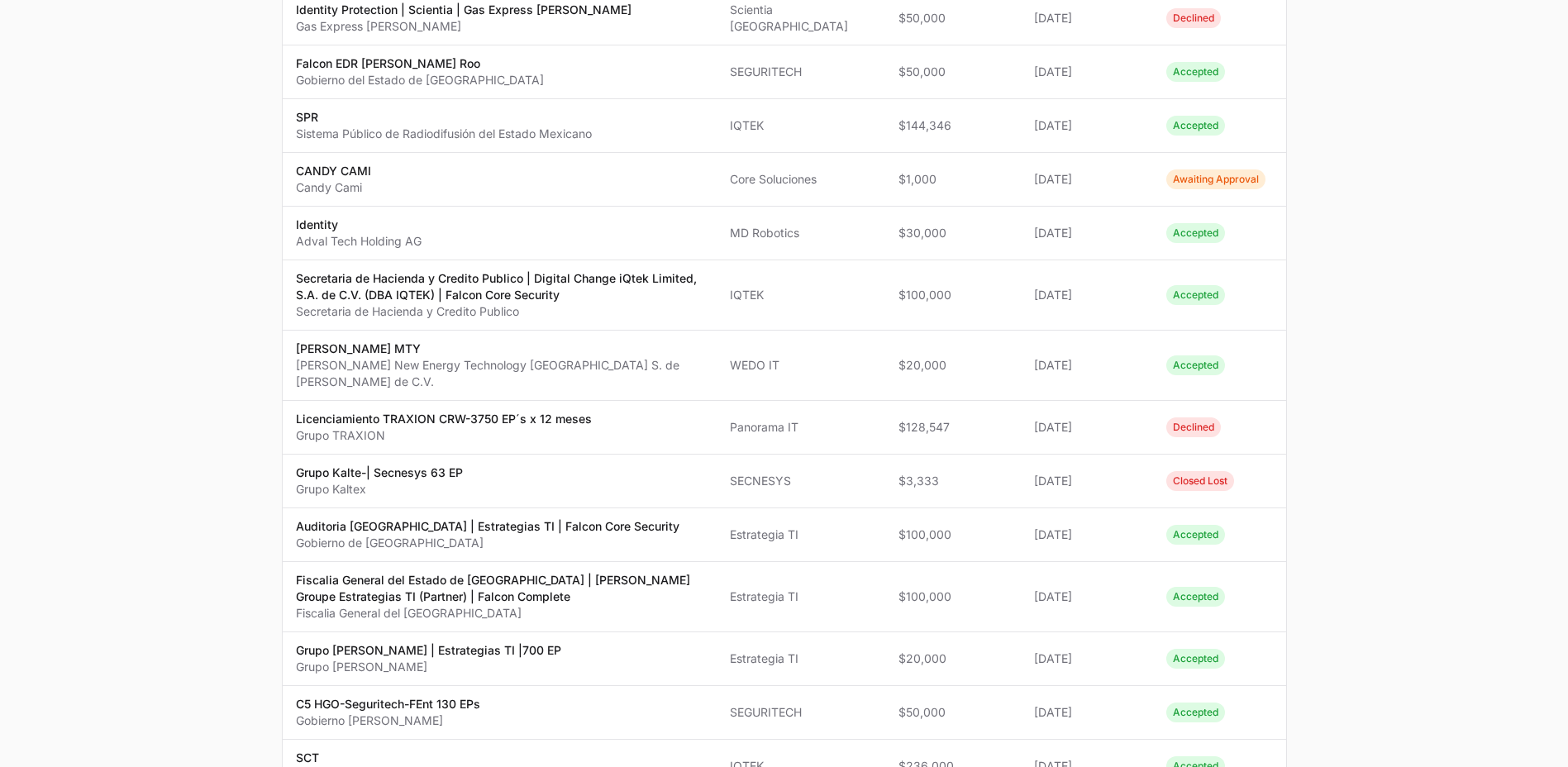 scroll, scrollTop: 0, scrollLeft: 0, axis: both 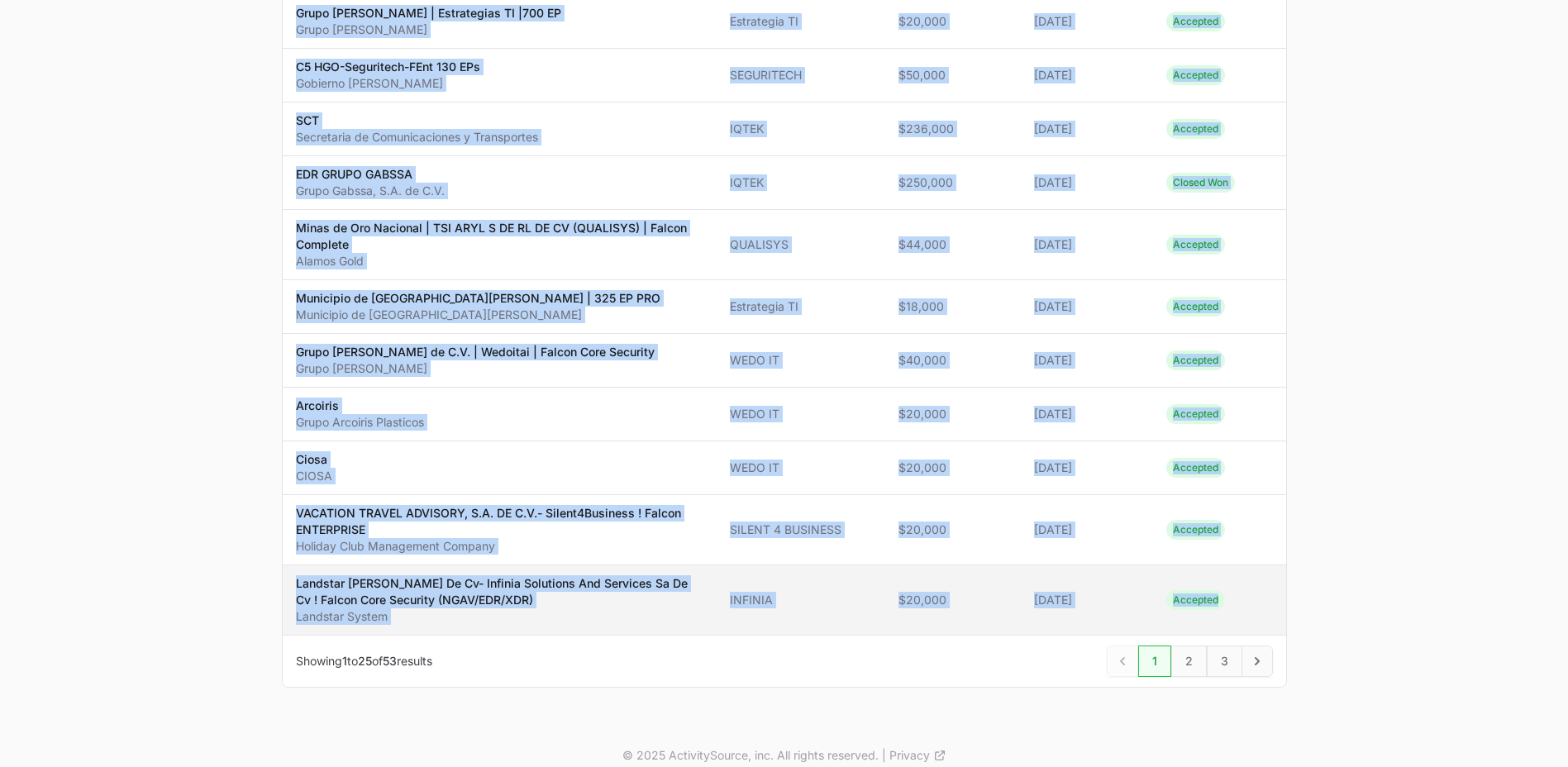 drag, startPoint x: 296, startPoint y: 264, endPoint x: 1251, endPoint y: 599, distance: 1012.0524 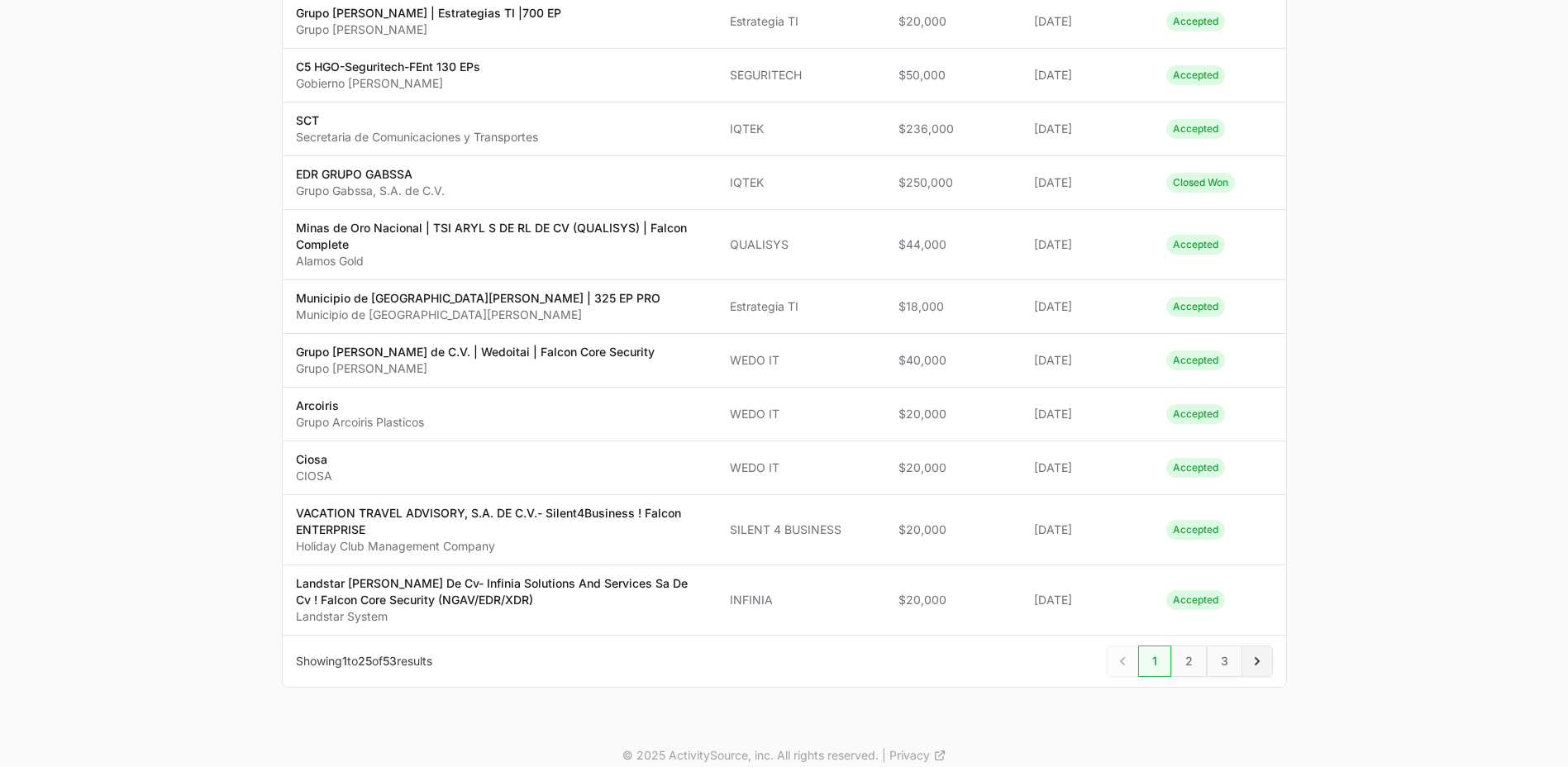 click on "Next" 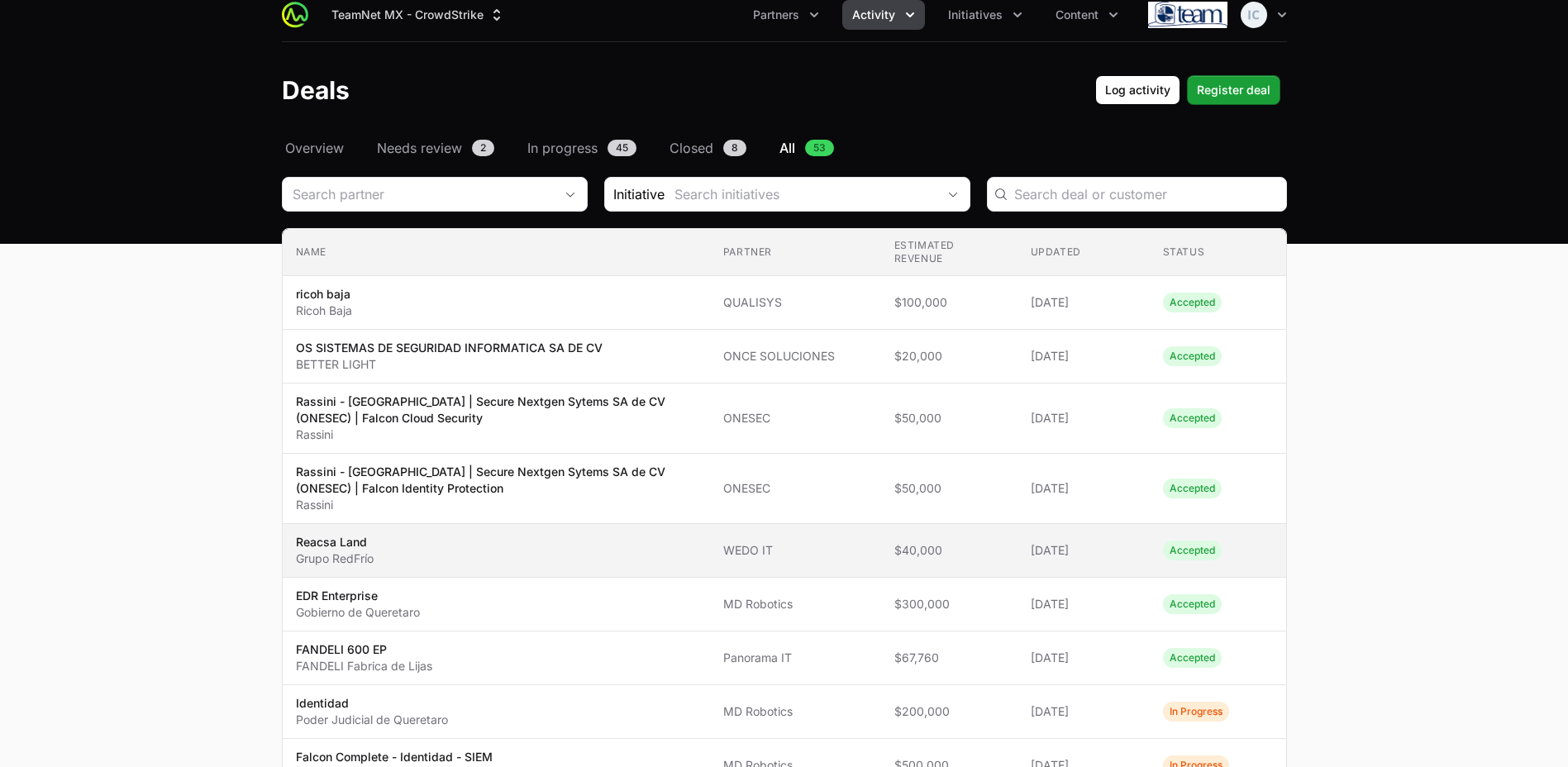 scroll, scrollTop: 0, scrollLeft: 0, axis: both 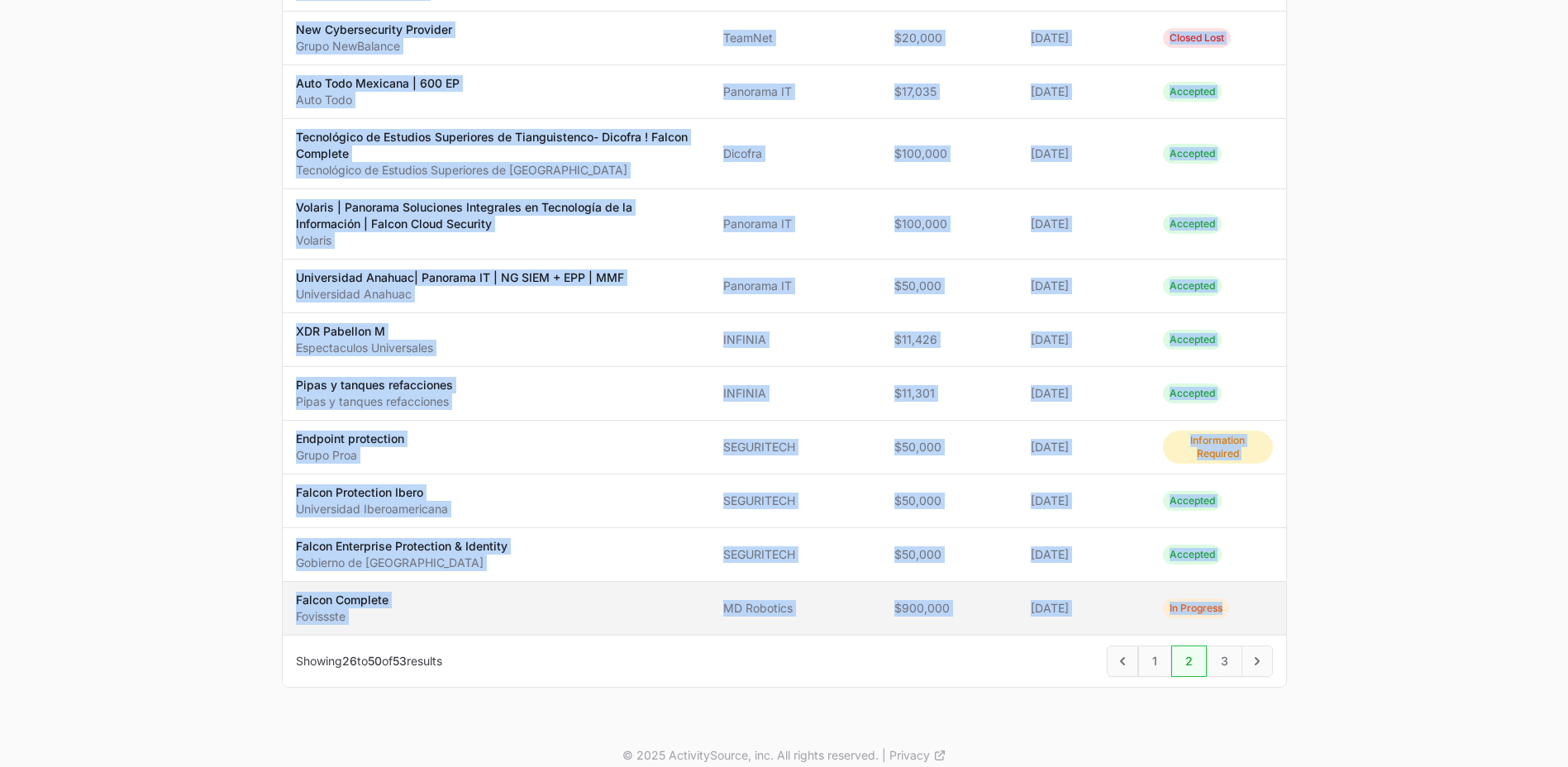 drag, startPoint x: 293, startPoint y: 303, endPoint x: 1261, endPoint y: 605, distance: 1014.0158 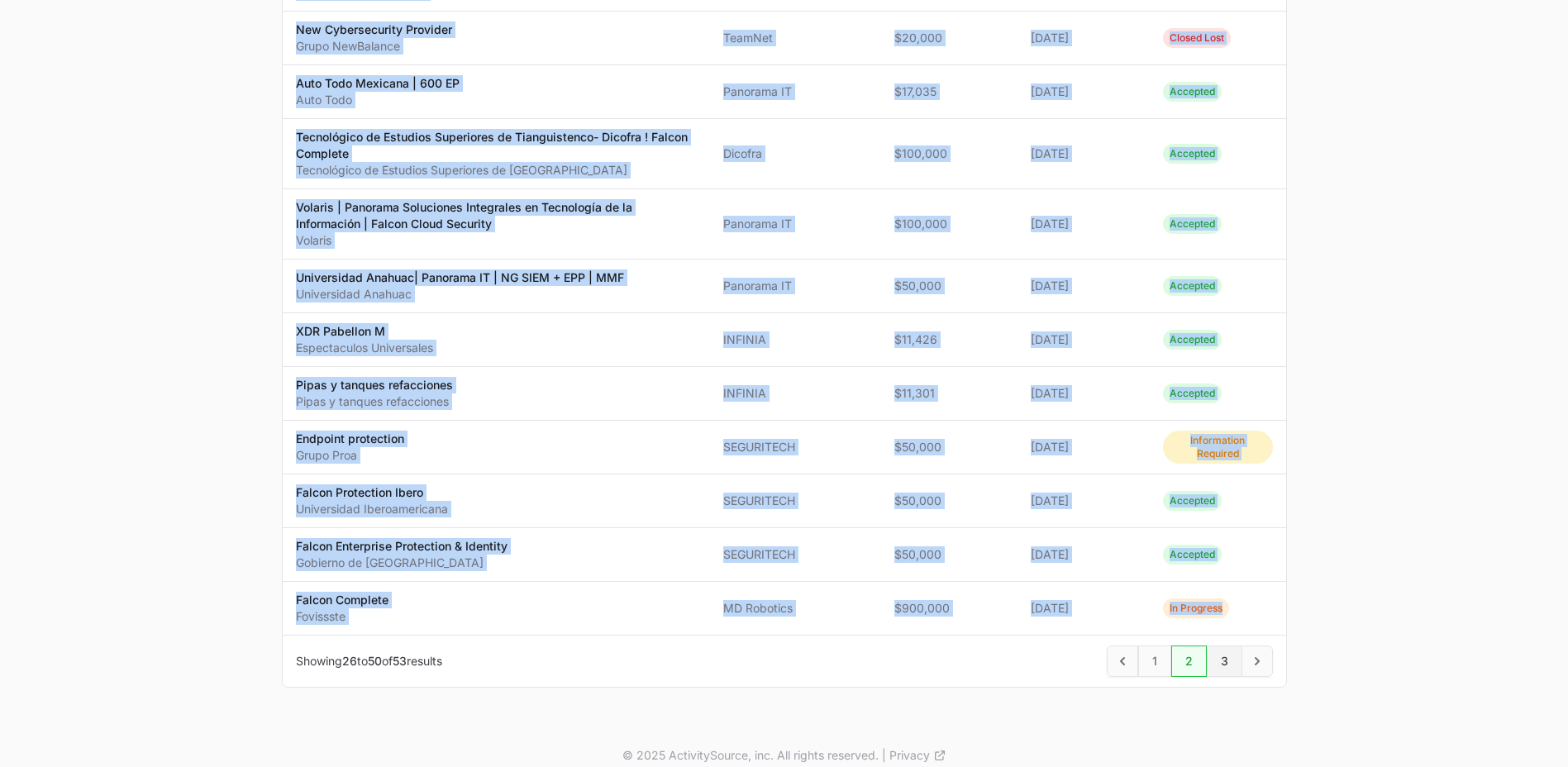 click on "3" 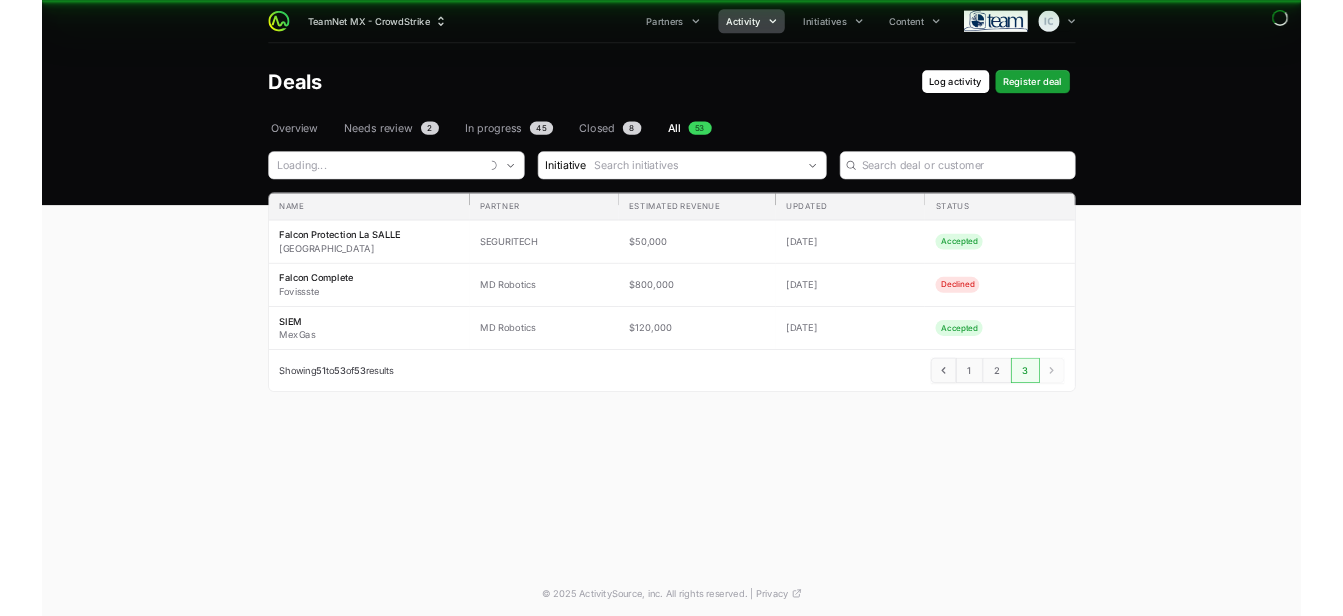 scroll, scrollTop: 0, scrollLeft: 0, axis: both 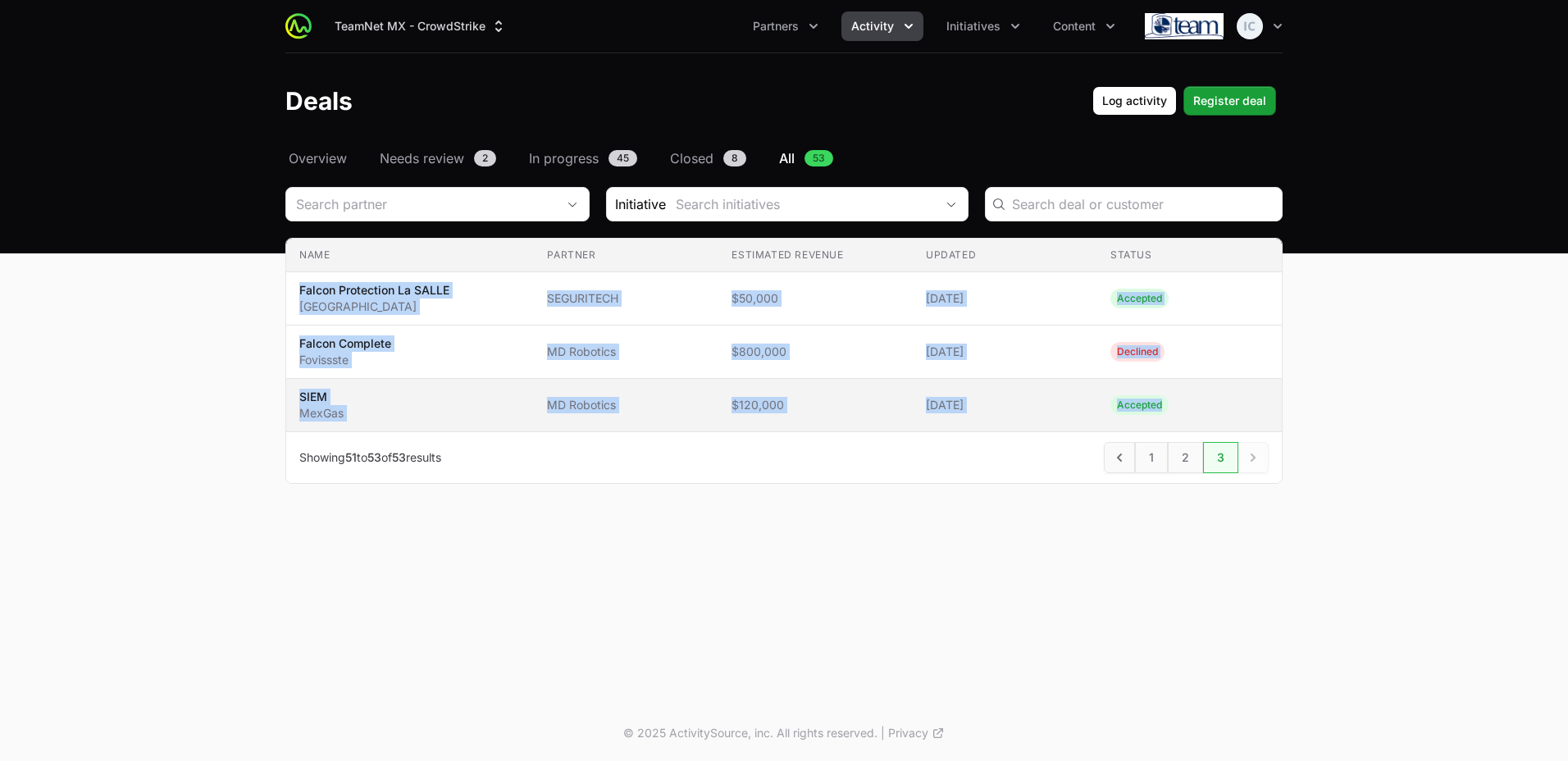 drag, startPoint x: 294, startPoint y: 289, endPoint x: 1210, endPoint y: 391, distance: 921.6615 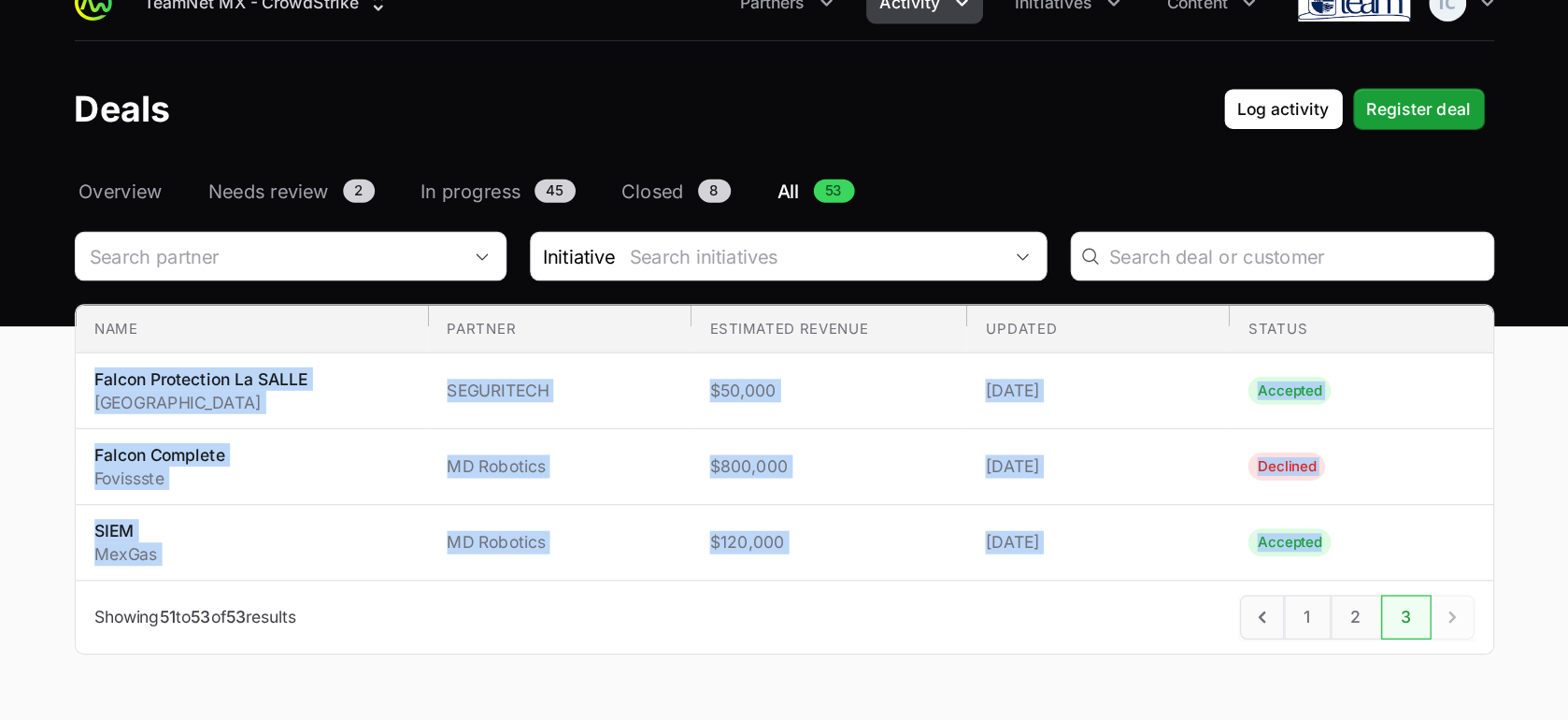 scroll, scrollTop: 0, scrollLeft: 0, axis: both 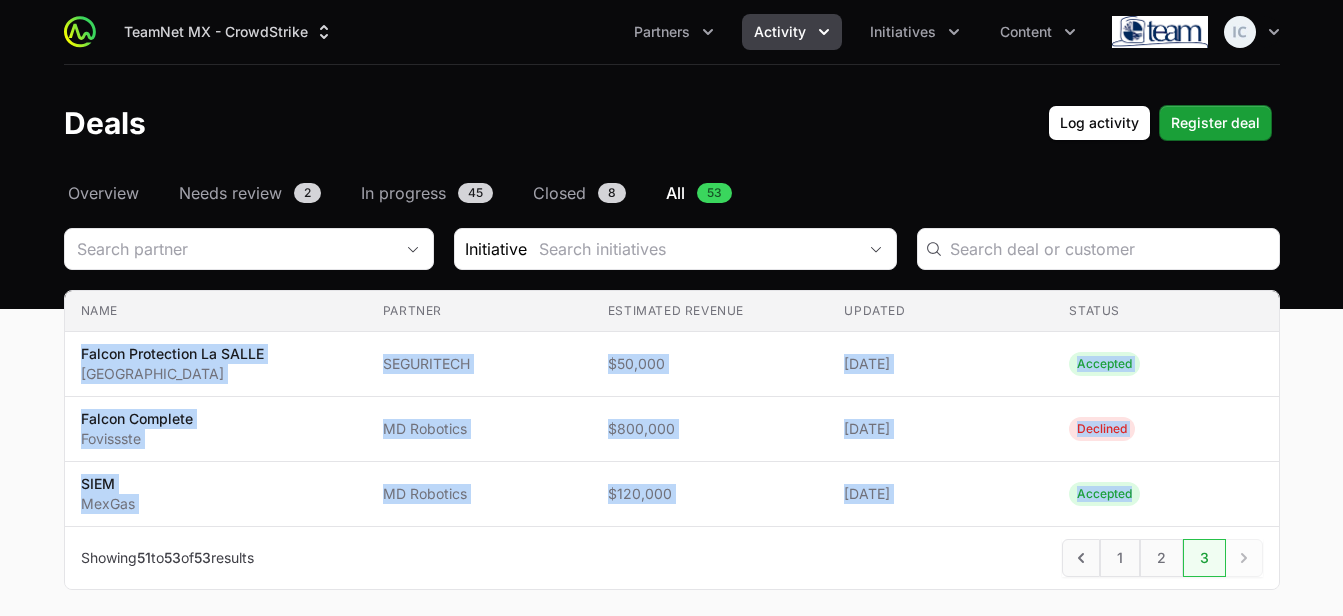 click 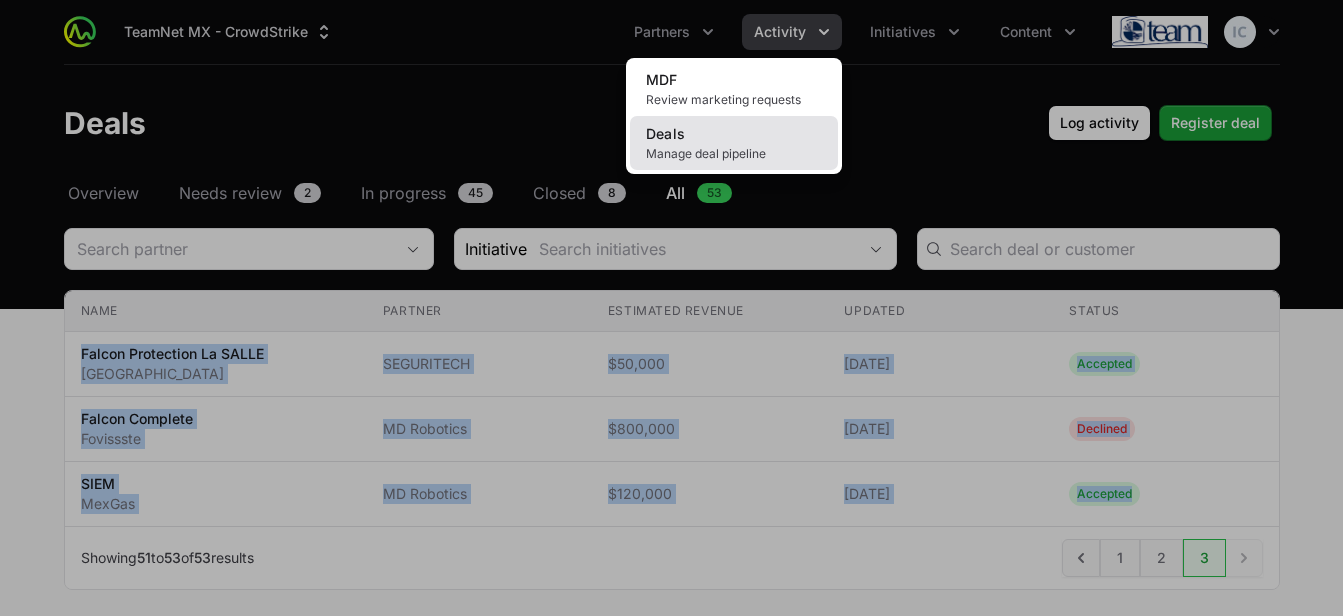 click on "Manage deal pipeline" 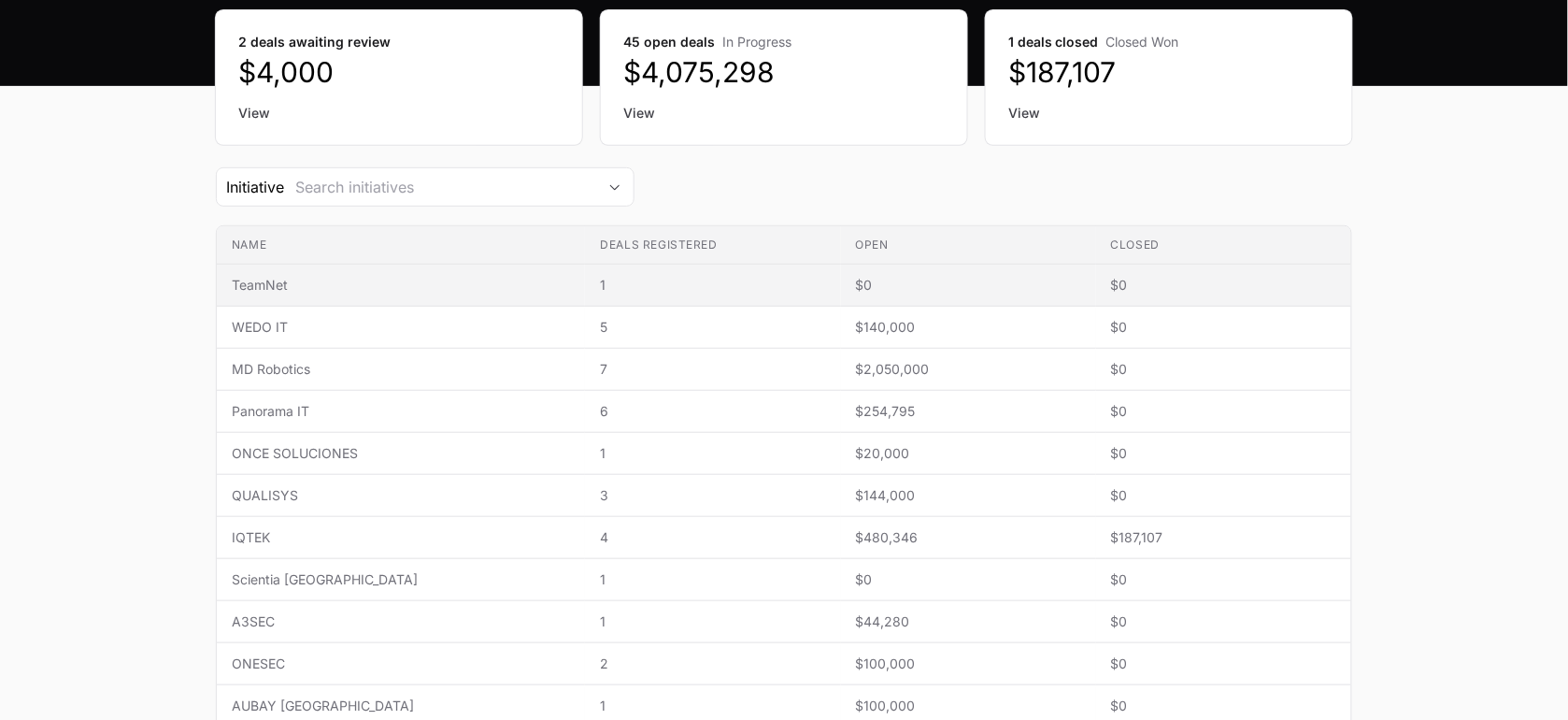 scroll, scrollTop: 0, scrollLeft: 0, axis: both 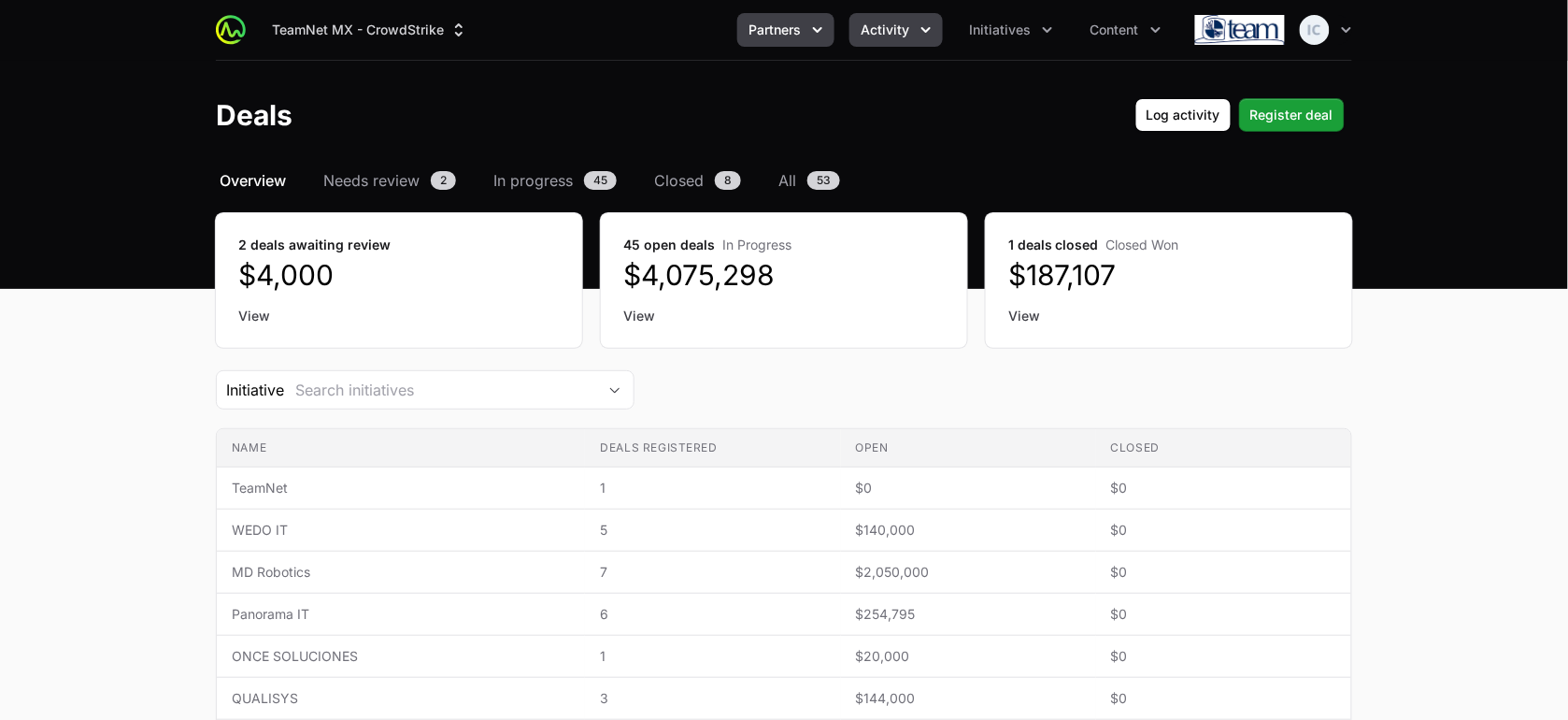 click 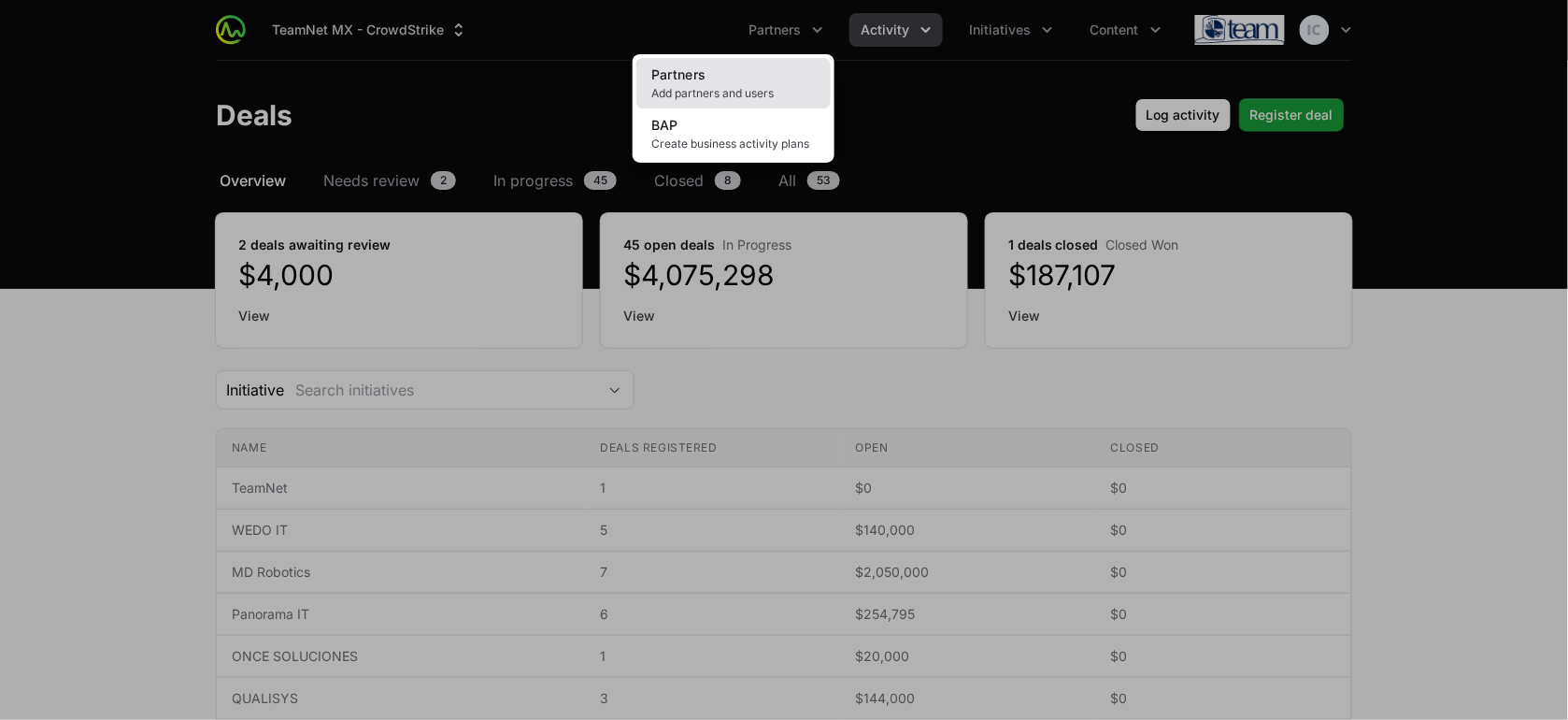 click on "Add partners and users" 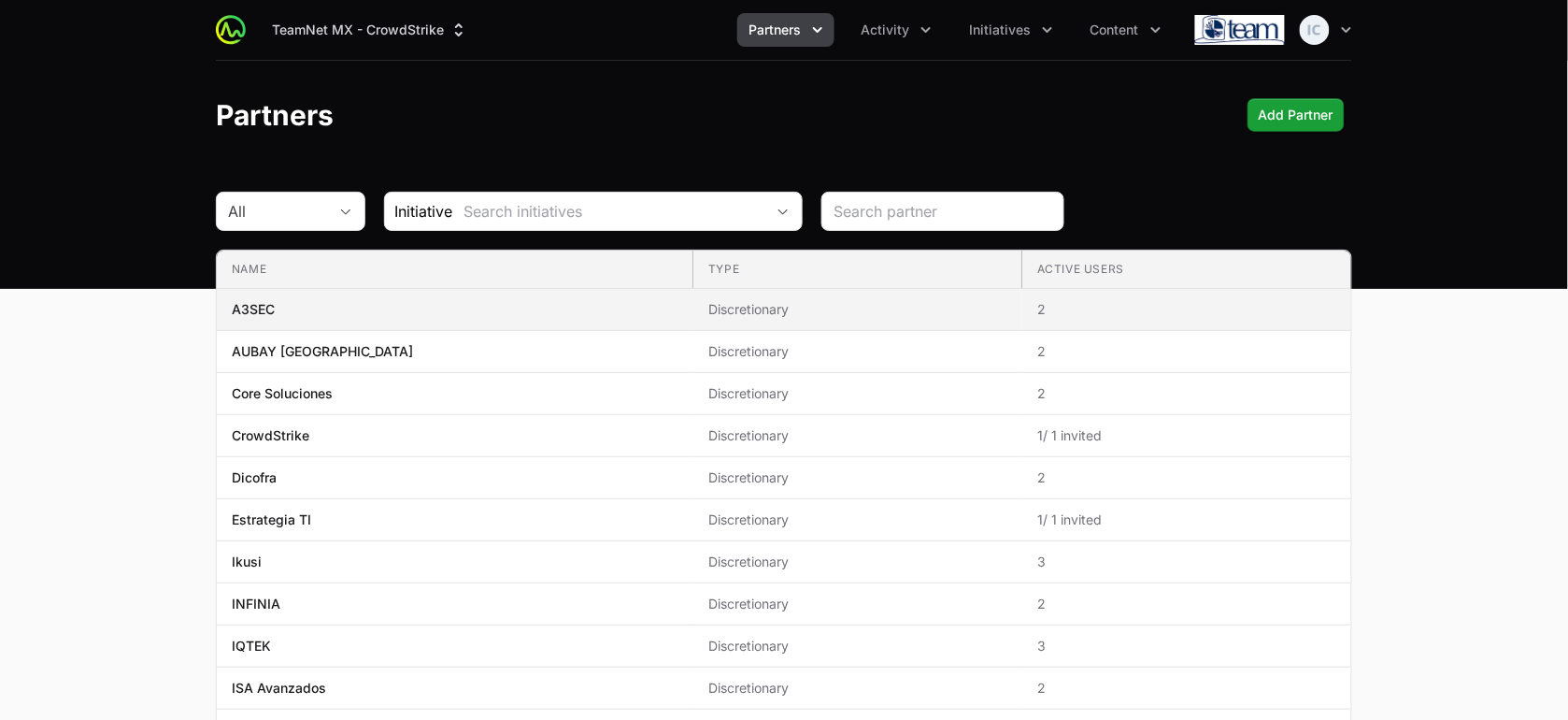 click on "Discretionary" 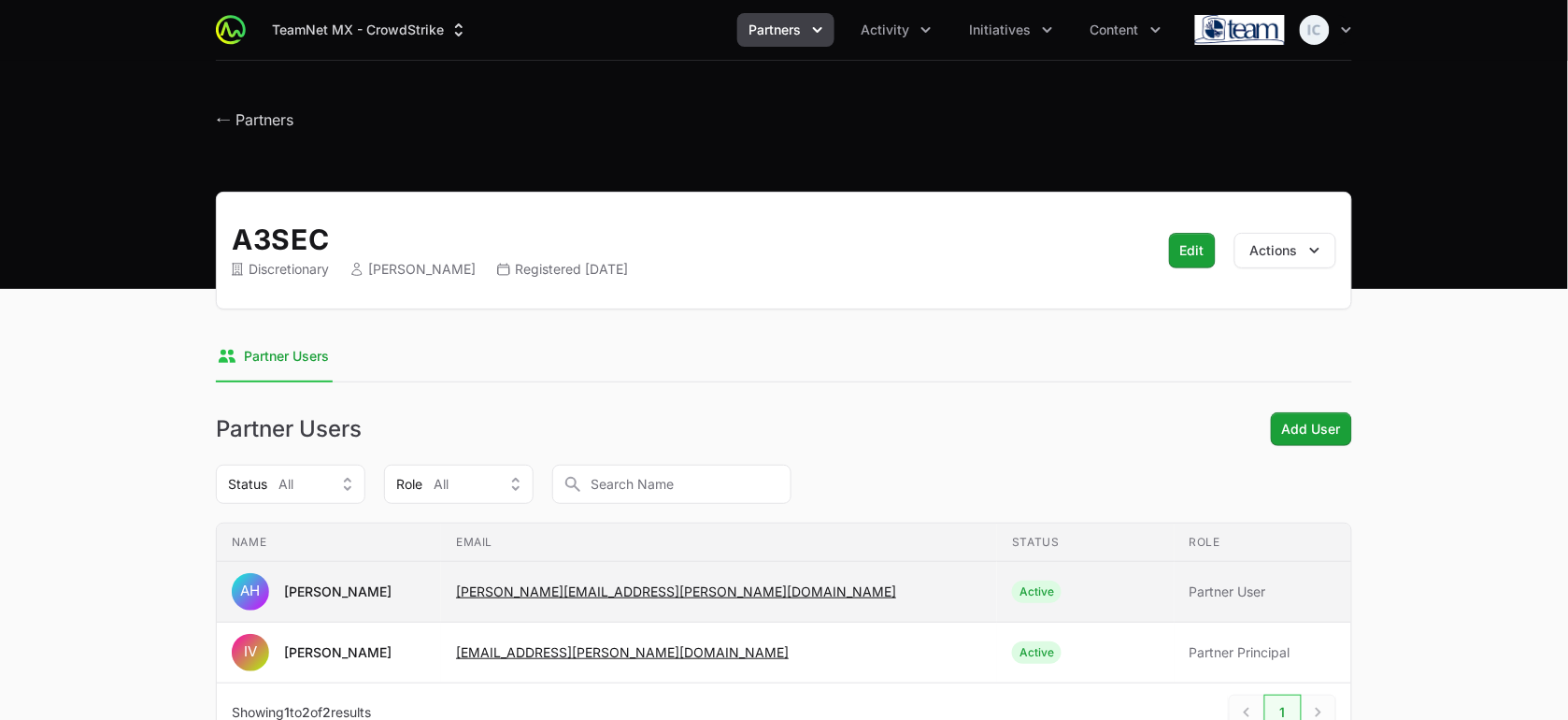 scroll, scrollTop: 133, scrollLeft: 0, axis: vertical 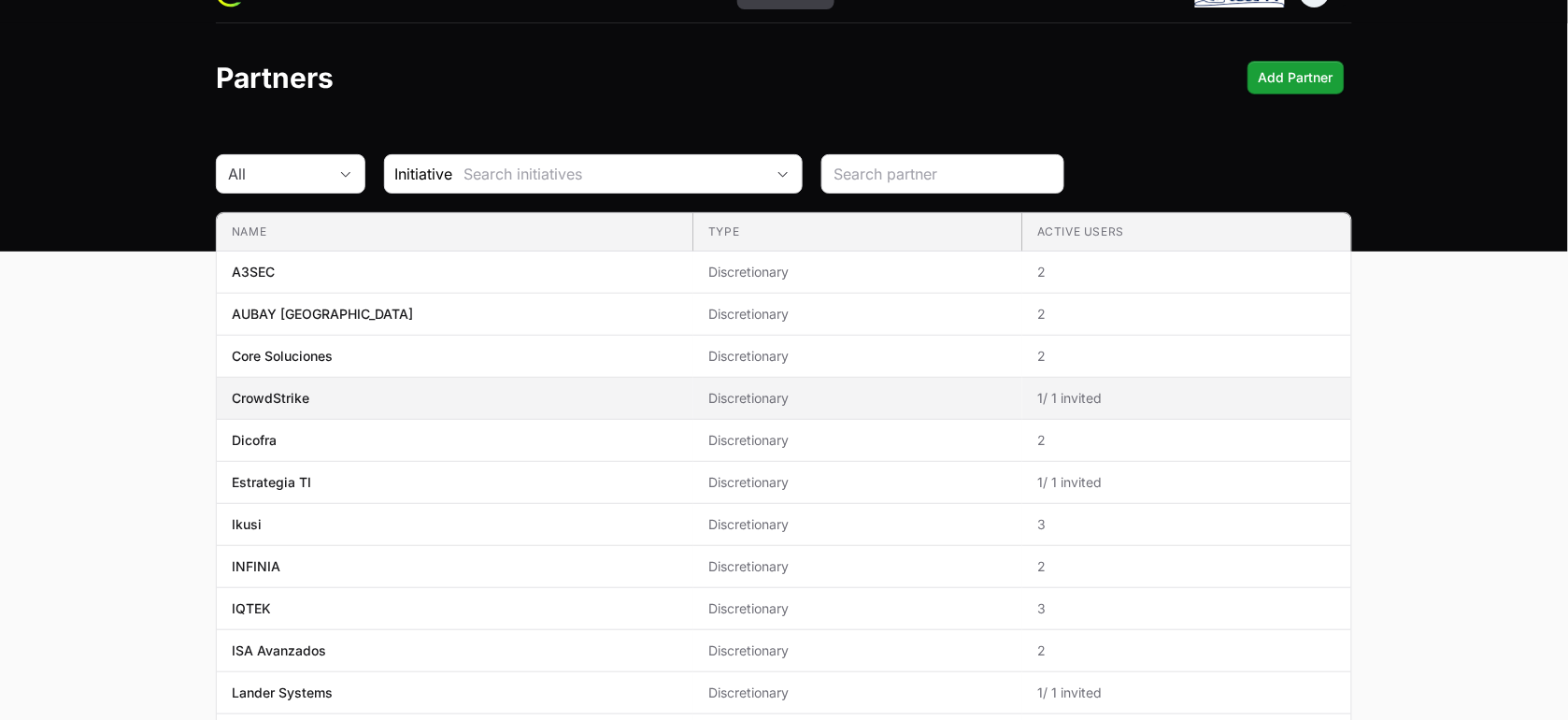 click on "Discretionary" 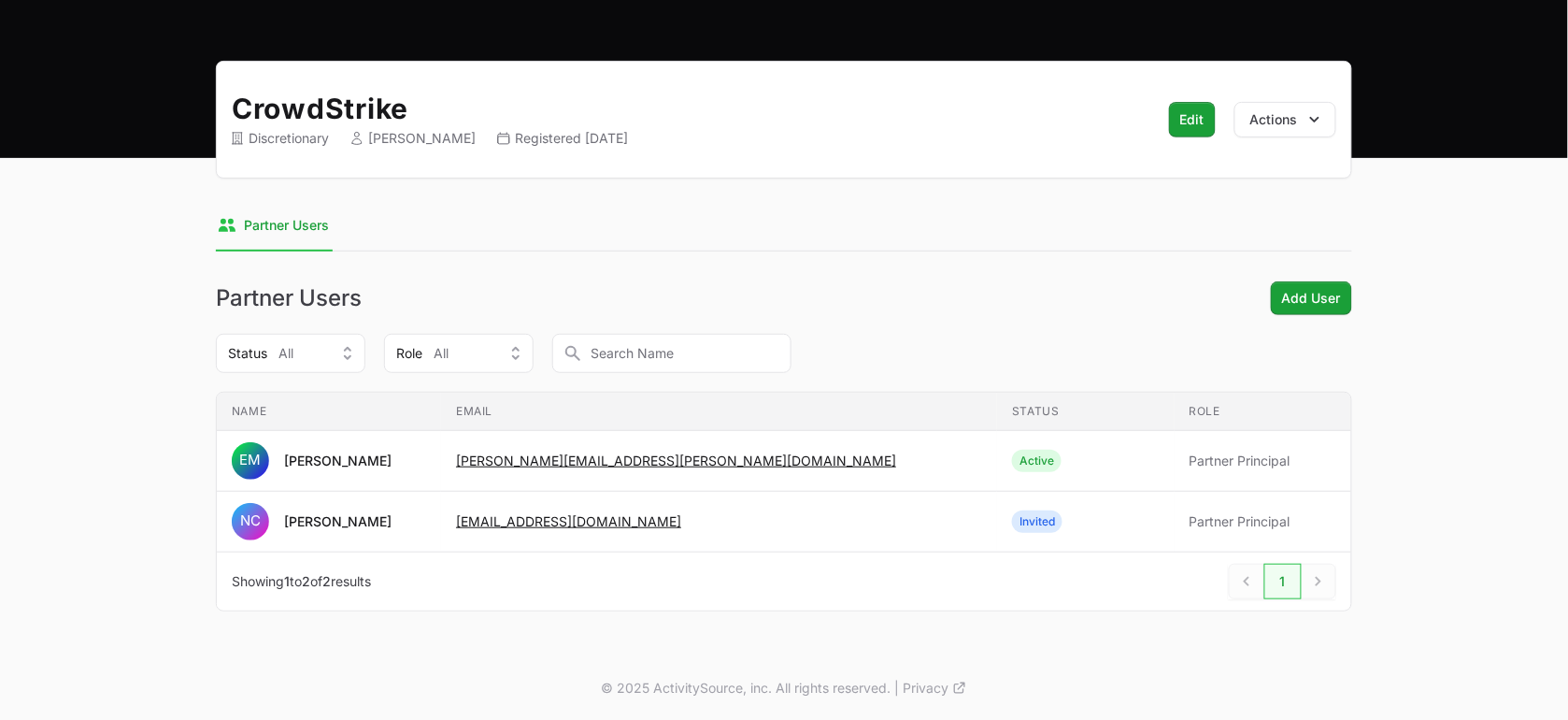 scroll, scrollTop: 133, scrollLeft: 0, axis: vertical 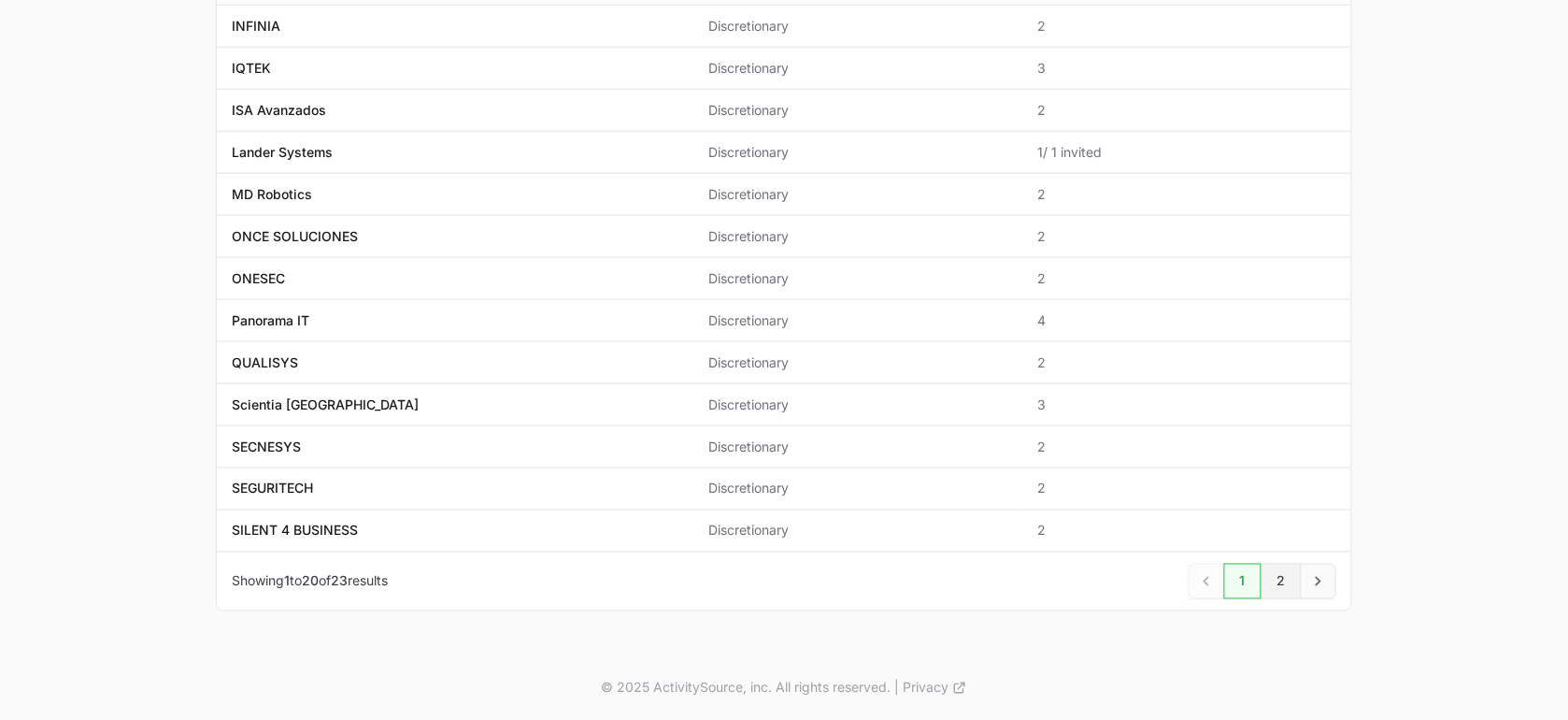 click on "2" 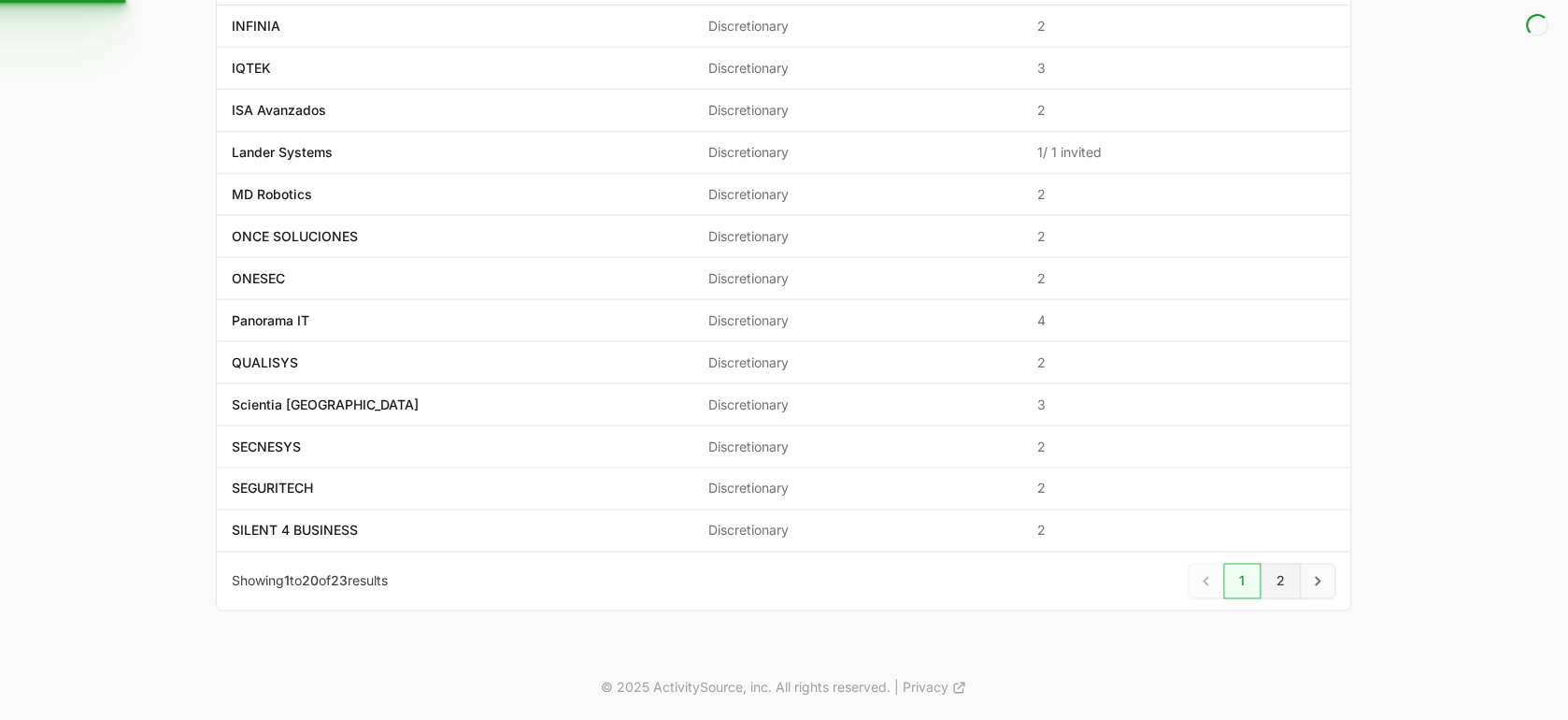 scroll, scrollTop: 0, scrollLeft: 0, axis: both 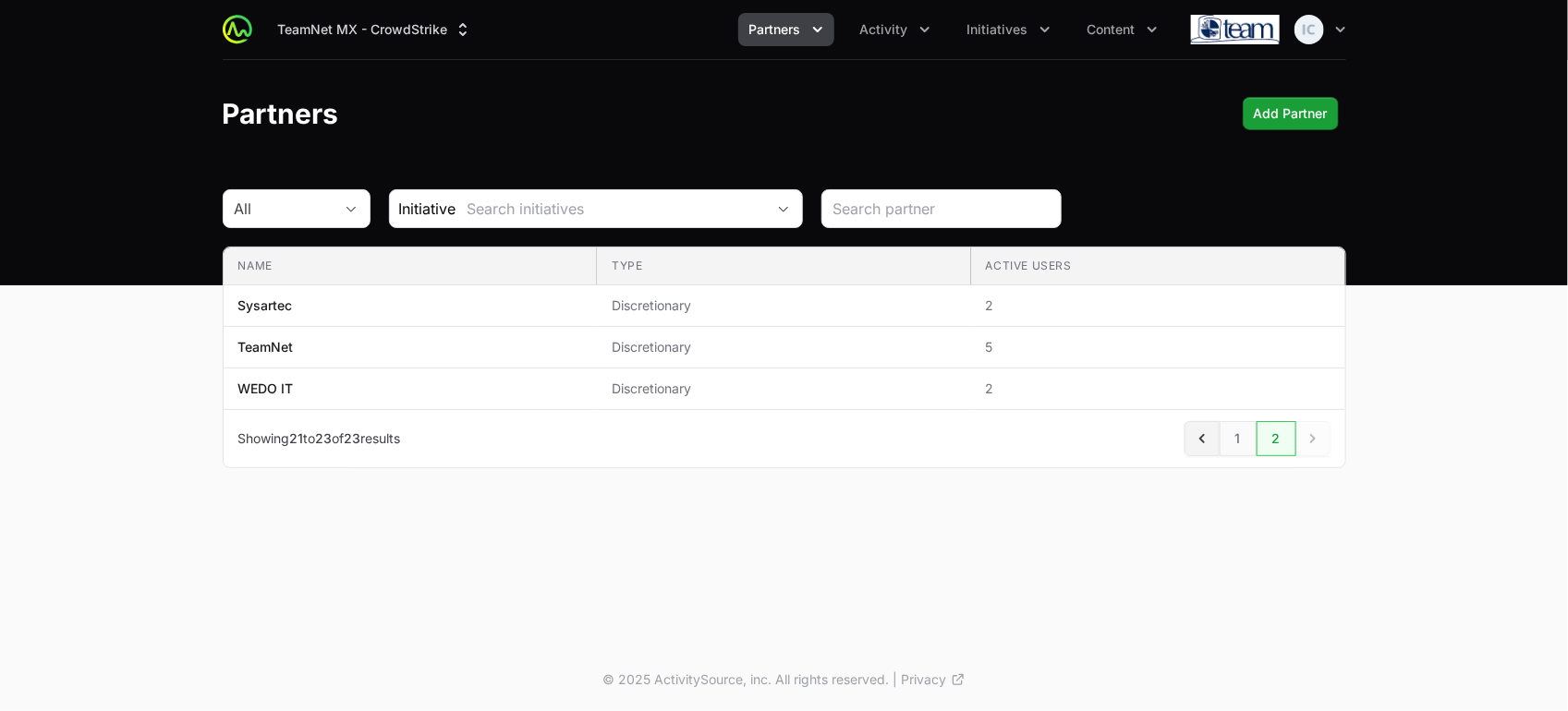 click 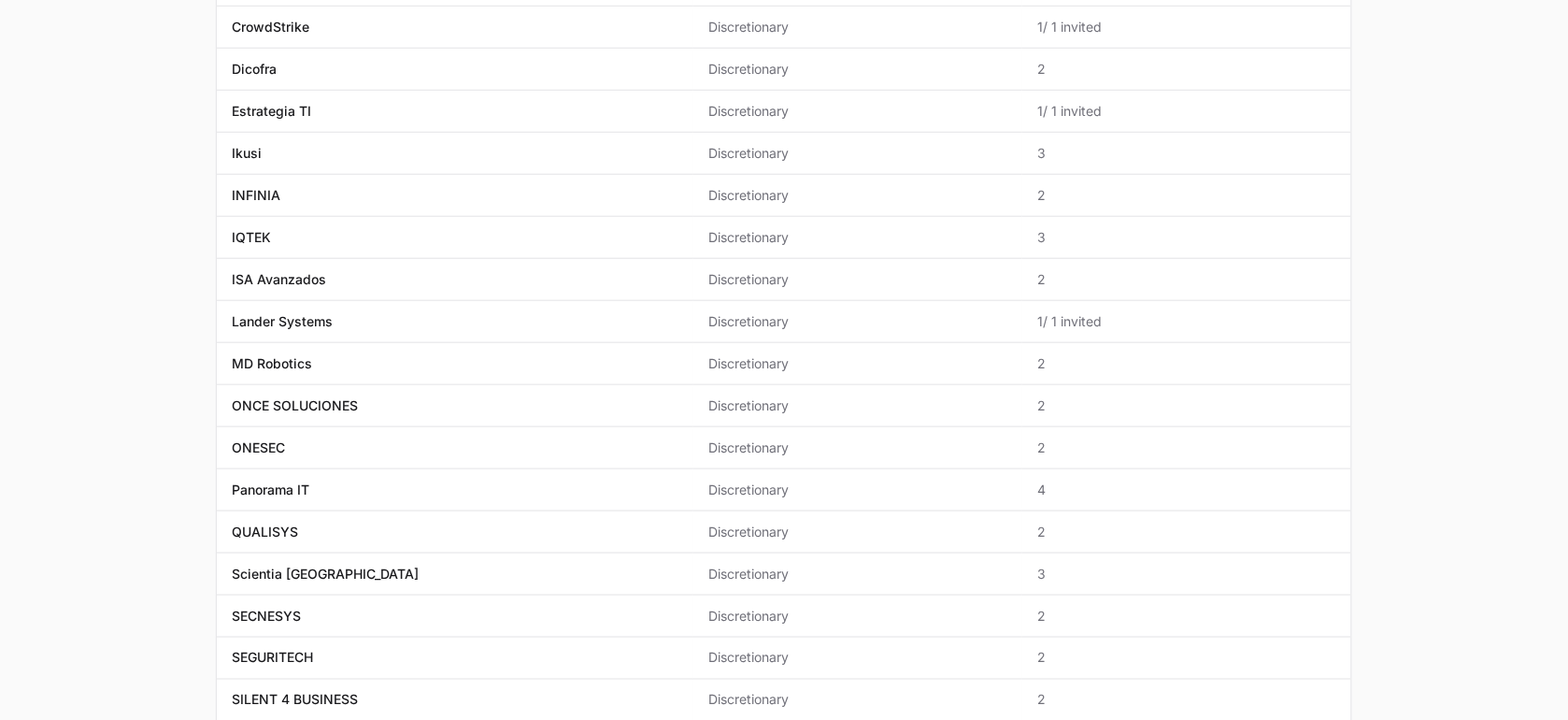 scroll, scrollTop: 584, scrollLeft: 0, axis: vertical 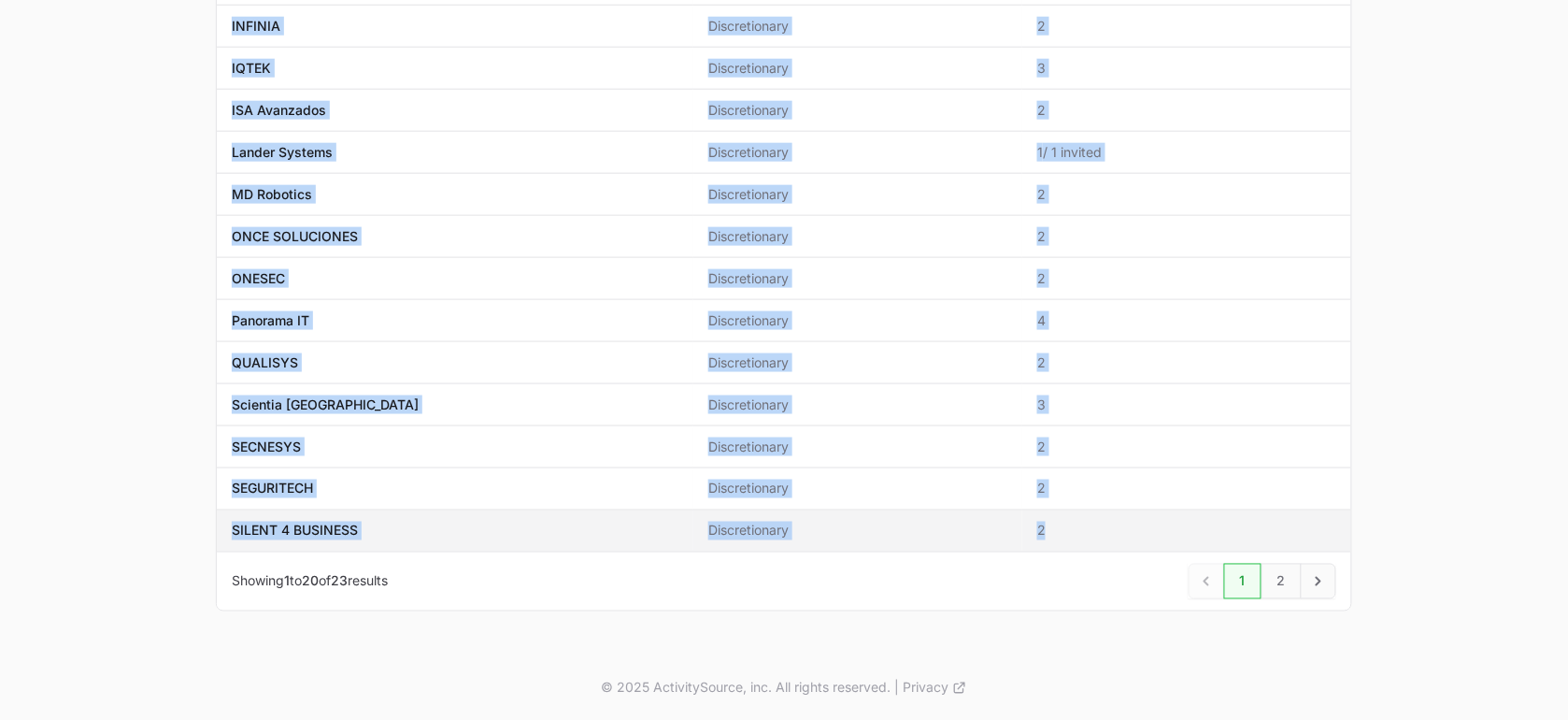 drag, startPoint x: 231, startPoint y: 309, endPoint x: 1090, endPoint y: 549, distance: 891.89742 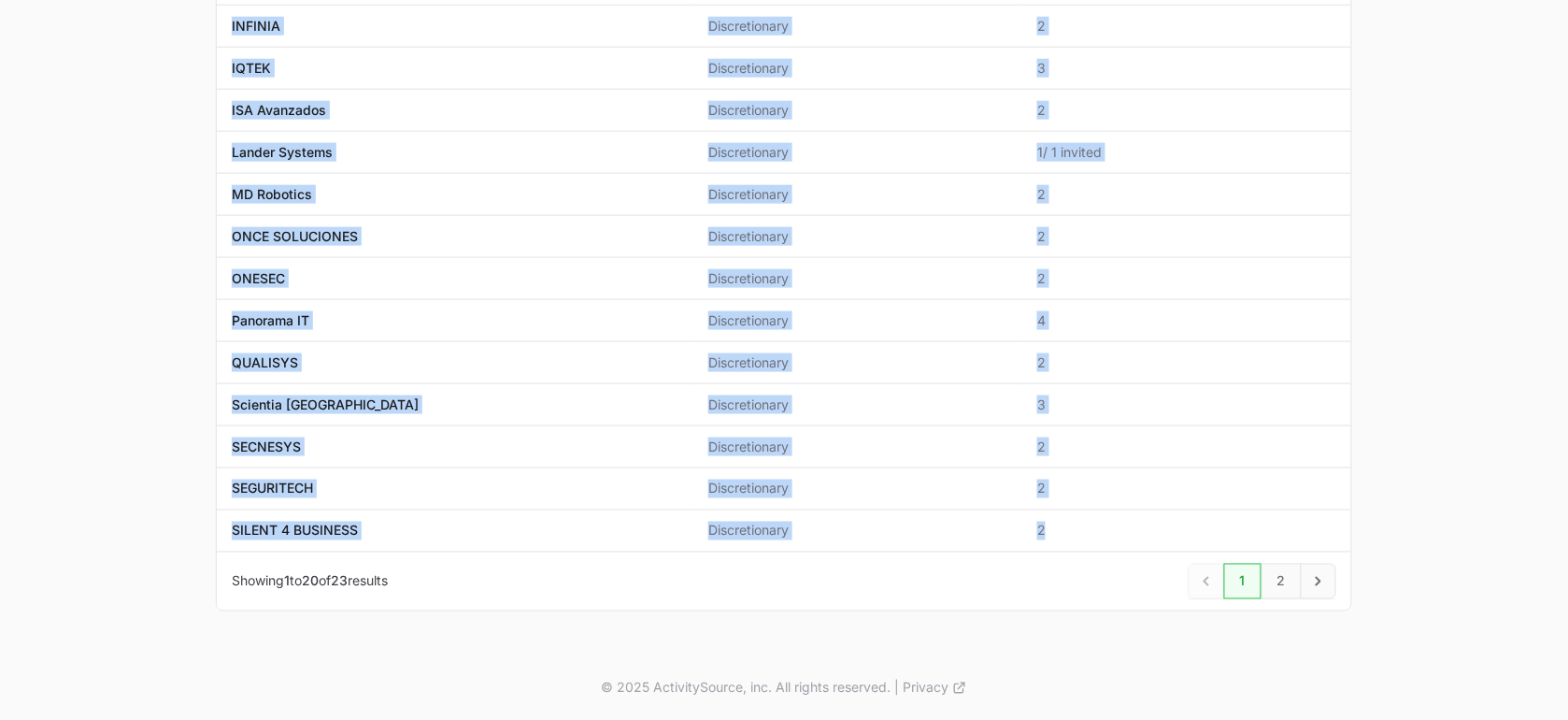 copy on "A3SEC Type Discretionary Active Users 2  Name AUBAY [GEOGRAPHIC_DATA] Type Discretionary Active Users 2  Name Core Soluciones Type Discretionary Active Users 2  Name CrowdStrike Type Discretionary Active Users 1   / 1 invited  Name Dicofra Type Discretionary Active Users 2  Name Estrategia TI Type Discretionary Active Users 1   / 1 invited  Name [PERSON_NAME] Type Discretionary Active Users 3  Name INFINIA Type Discretionary Active Users 2  Name IQTEK Type Discretionary Active Users 3  Name ISA Avanzados Type Discretionary Active Users 2  Name Lander Systems Type Discretionary Active Users 1   / 1 invited  Name MD Robotics Type Discretionary Active Users 2  Name ONCE SOLUCIONES Type Discretionary Active Users 2  Name ONESEC Type Discretionary Active Users 2  Name Panorama IT Type Discretionary Active Users 4  Name QUALISYS Type Discretionary Active Users 2  Name Scientia [GEOGRAPHIC_DATA] Type Discretionary Active Users 3  Name SECNESYS Type Discretionary Active Users 2  Name SEGURITECH Type Discretionary Active Users 2  Name SILENT 4 ..." 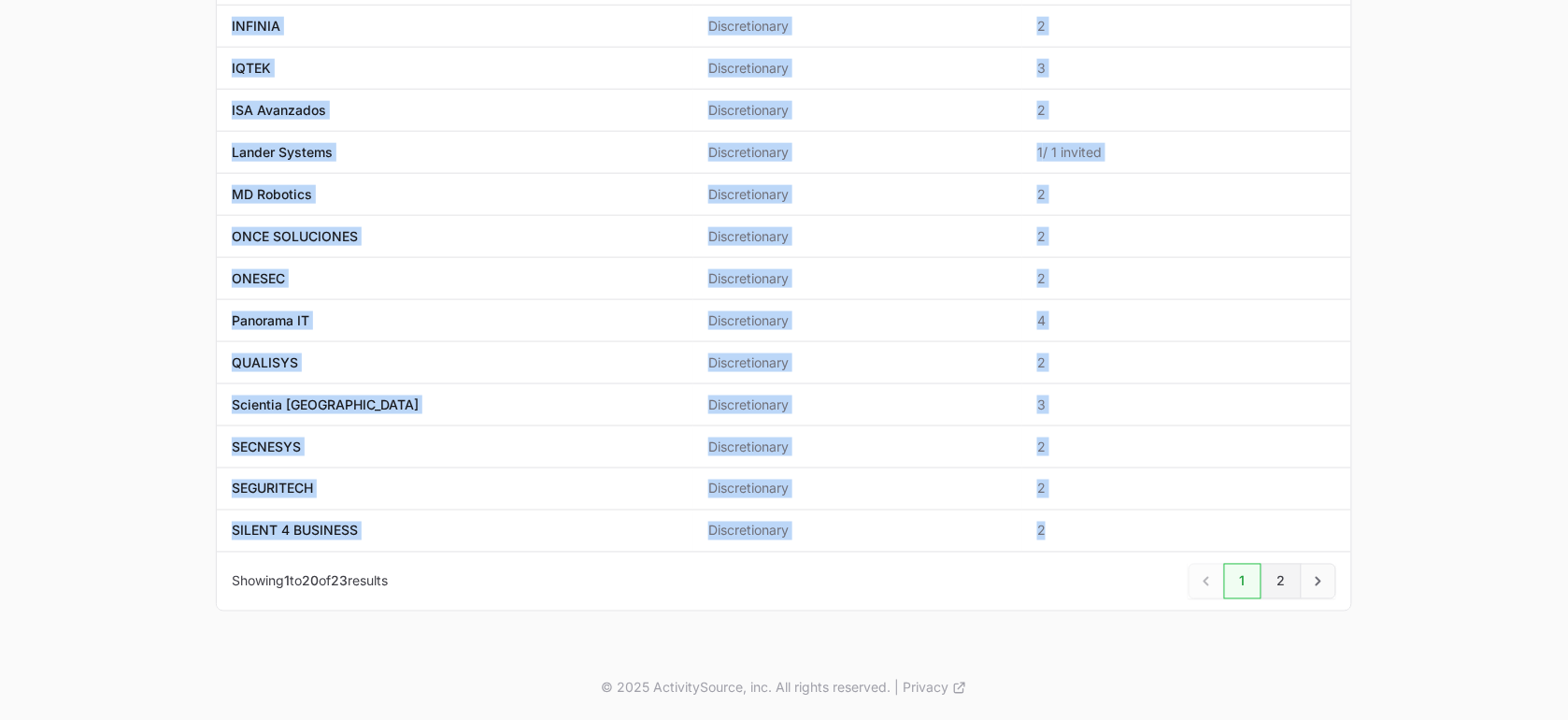 click on "2" 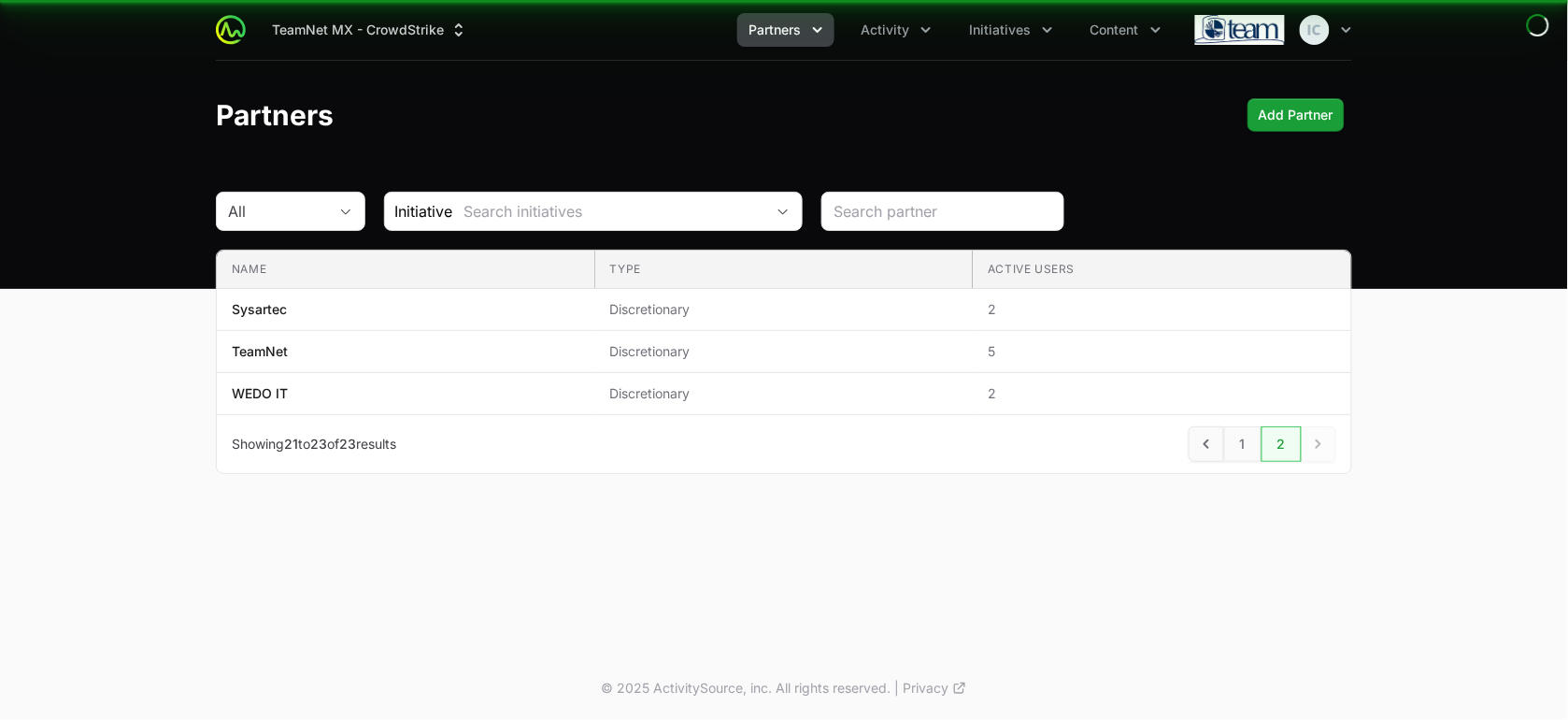 scroll, scrollTop: 0, scrollLeft: 0, axis: both 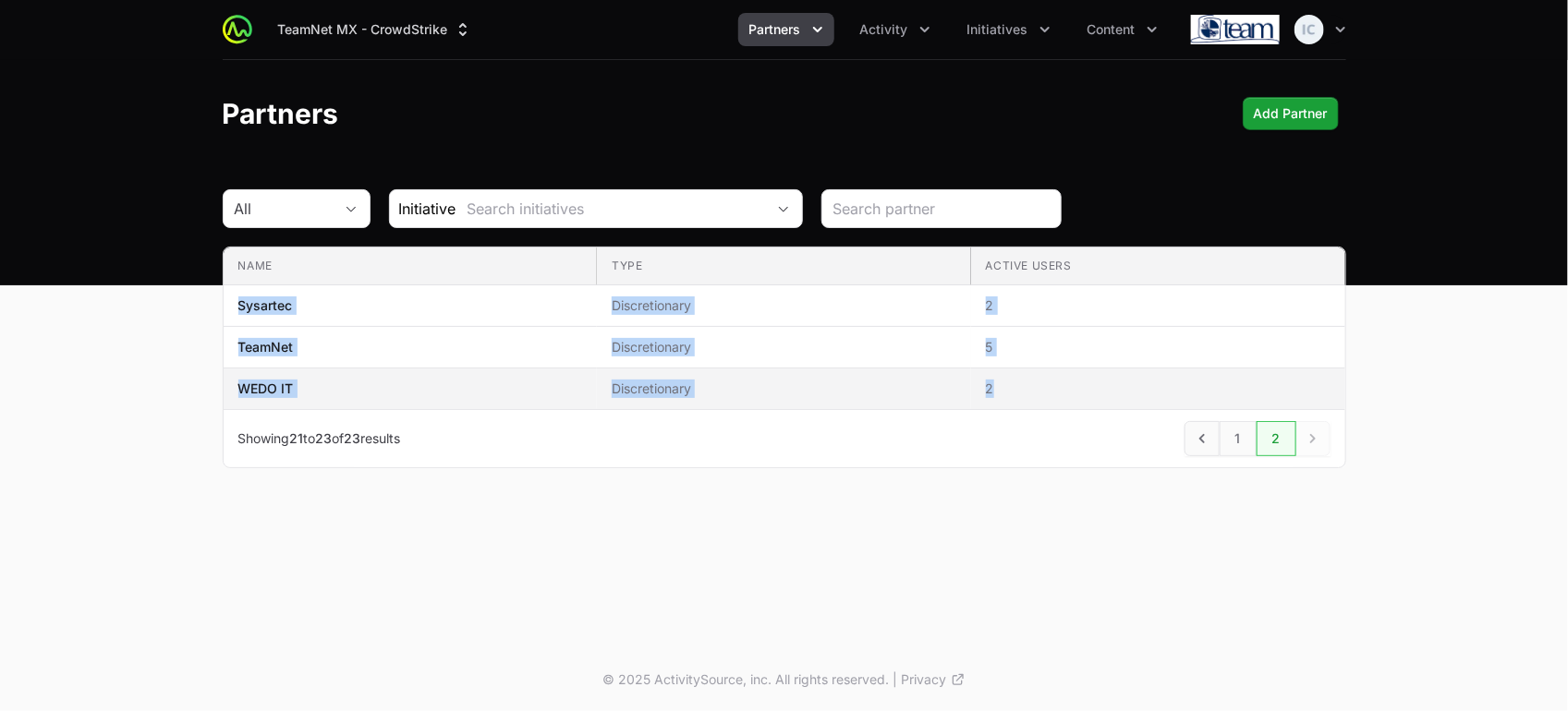 drag, startPoint x: 233, startPoint y: 307, endPoint x: 1133, endPoint y: 406, distance: 905.42863 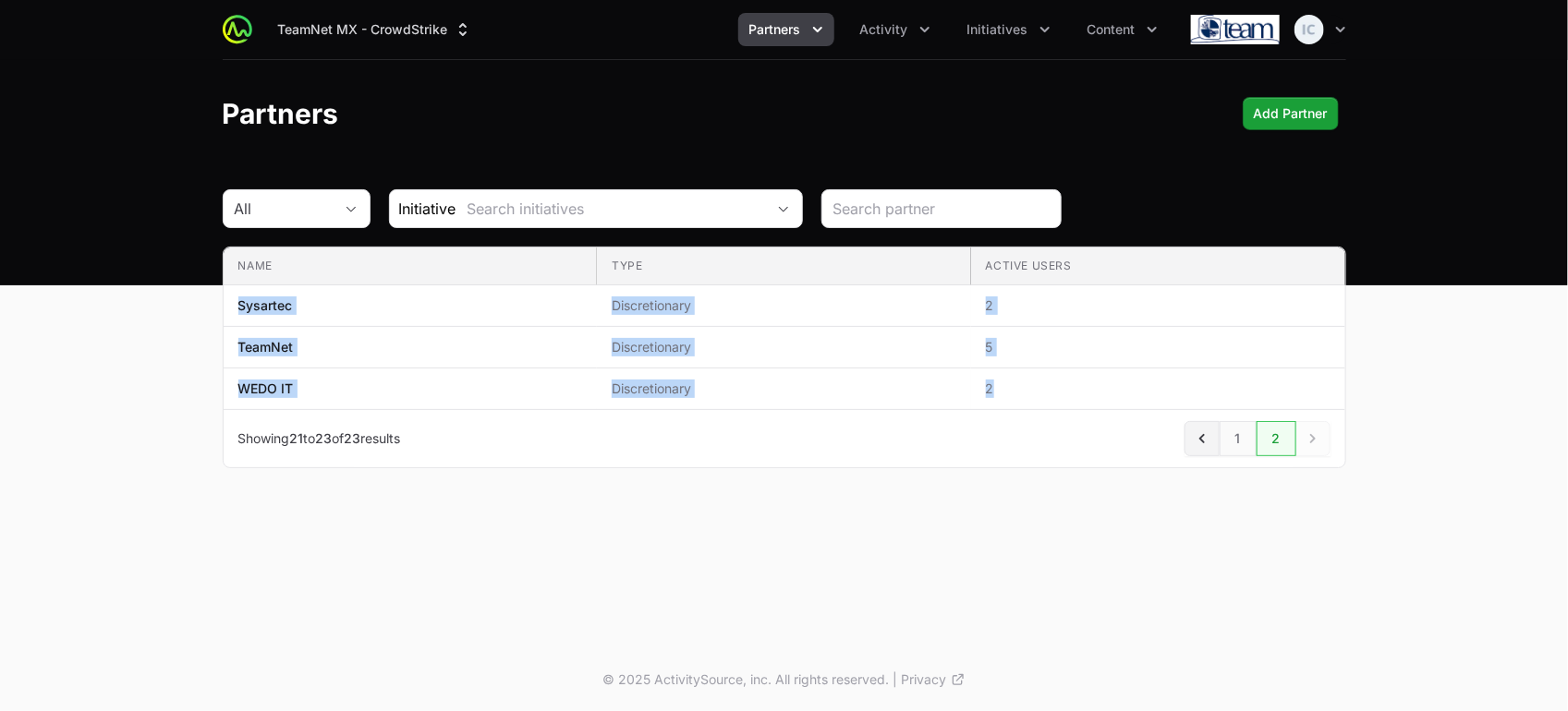 click 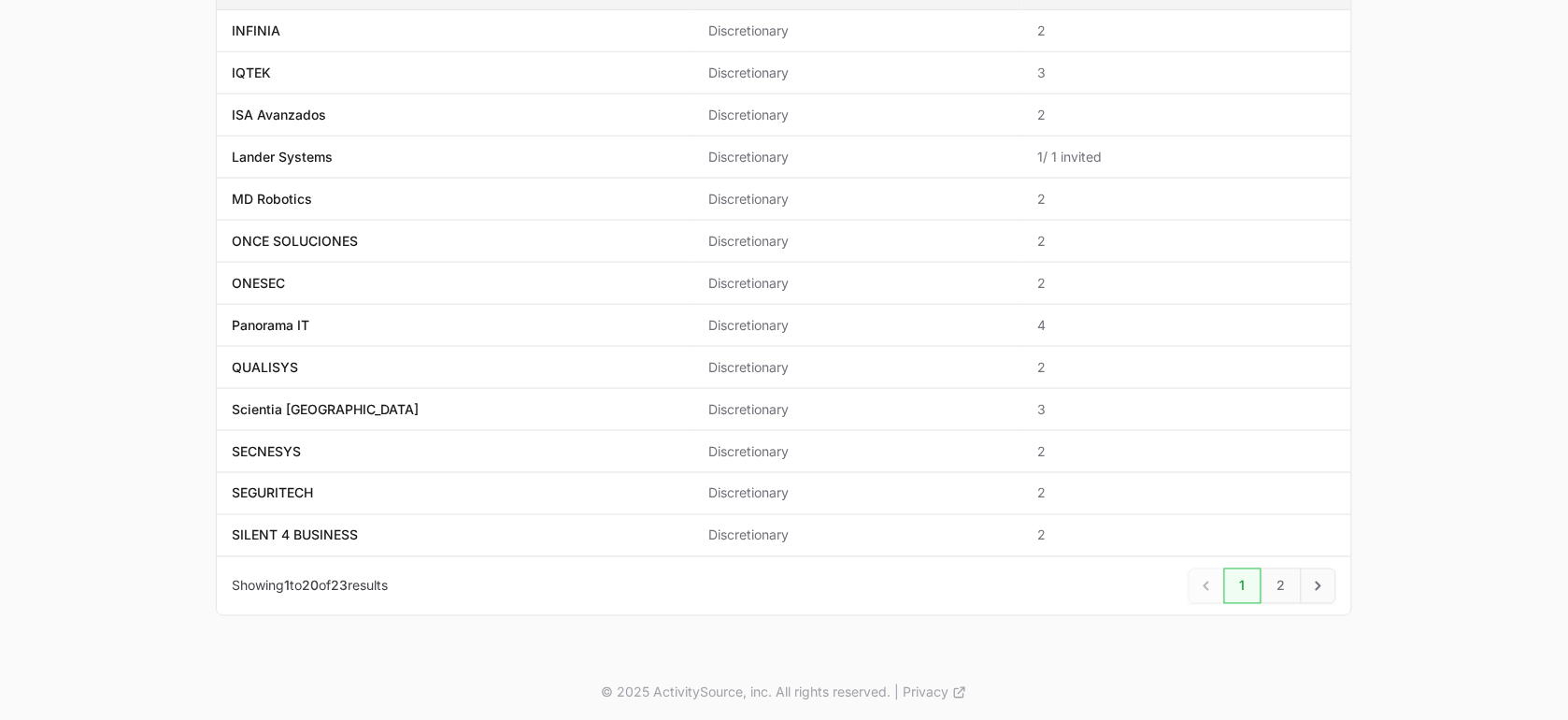 scroll, scrollTop: 584, scrollLeft: 0, axis: vertical 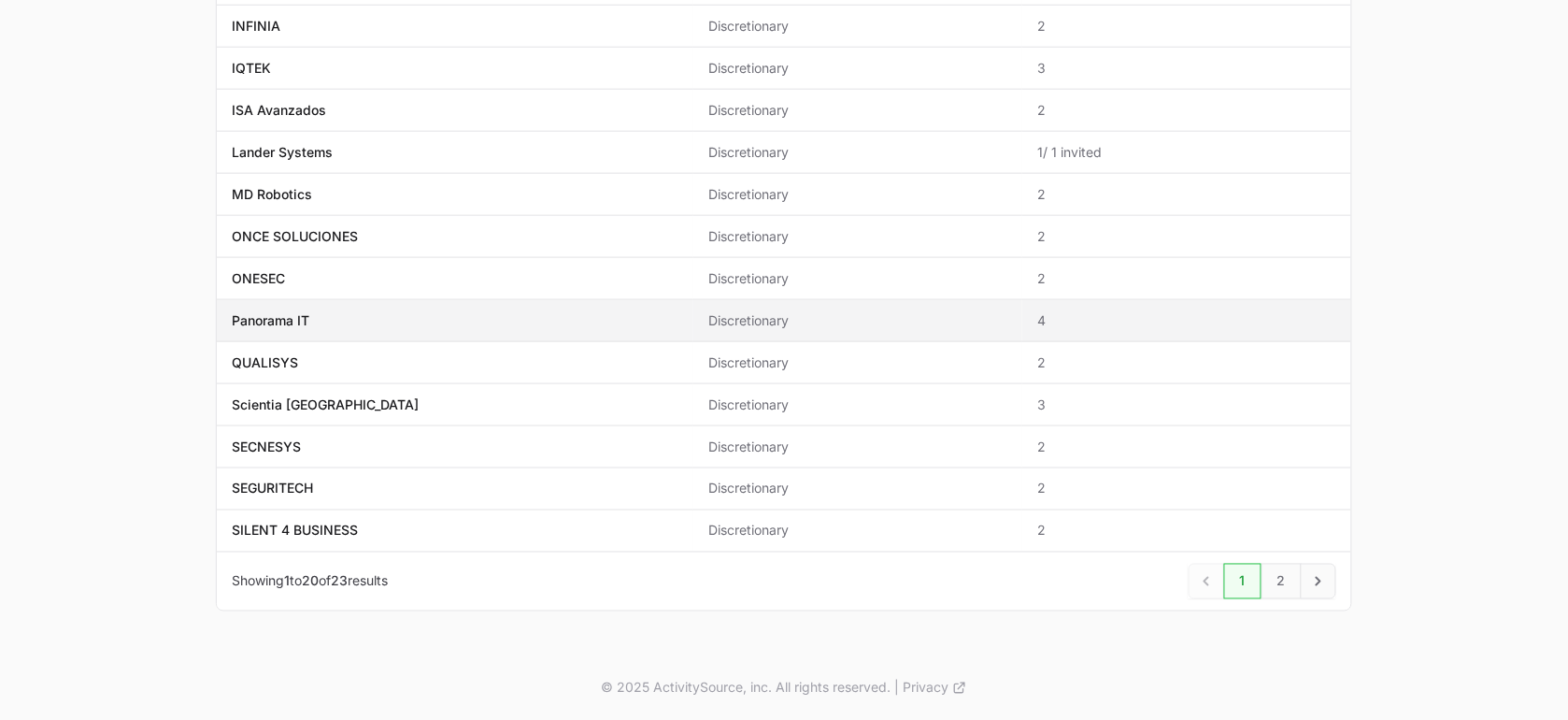 click on "Panorama IT" 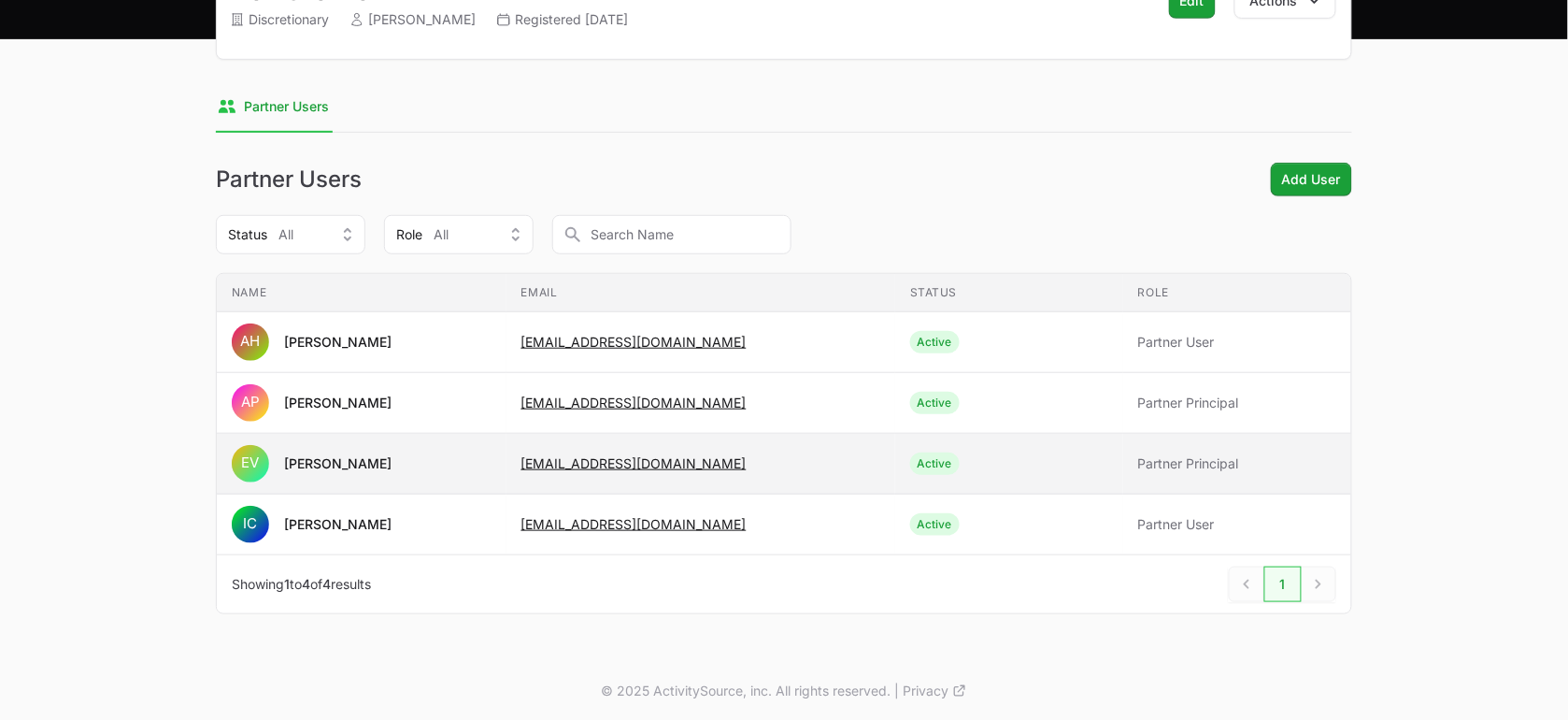 scroll, scrollTop: 255, scrollLeft: 0, axis: vertical 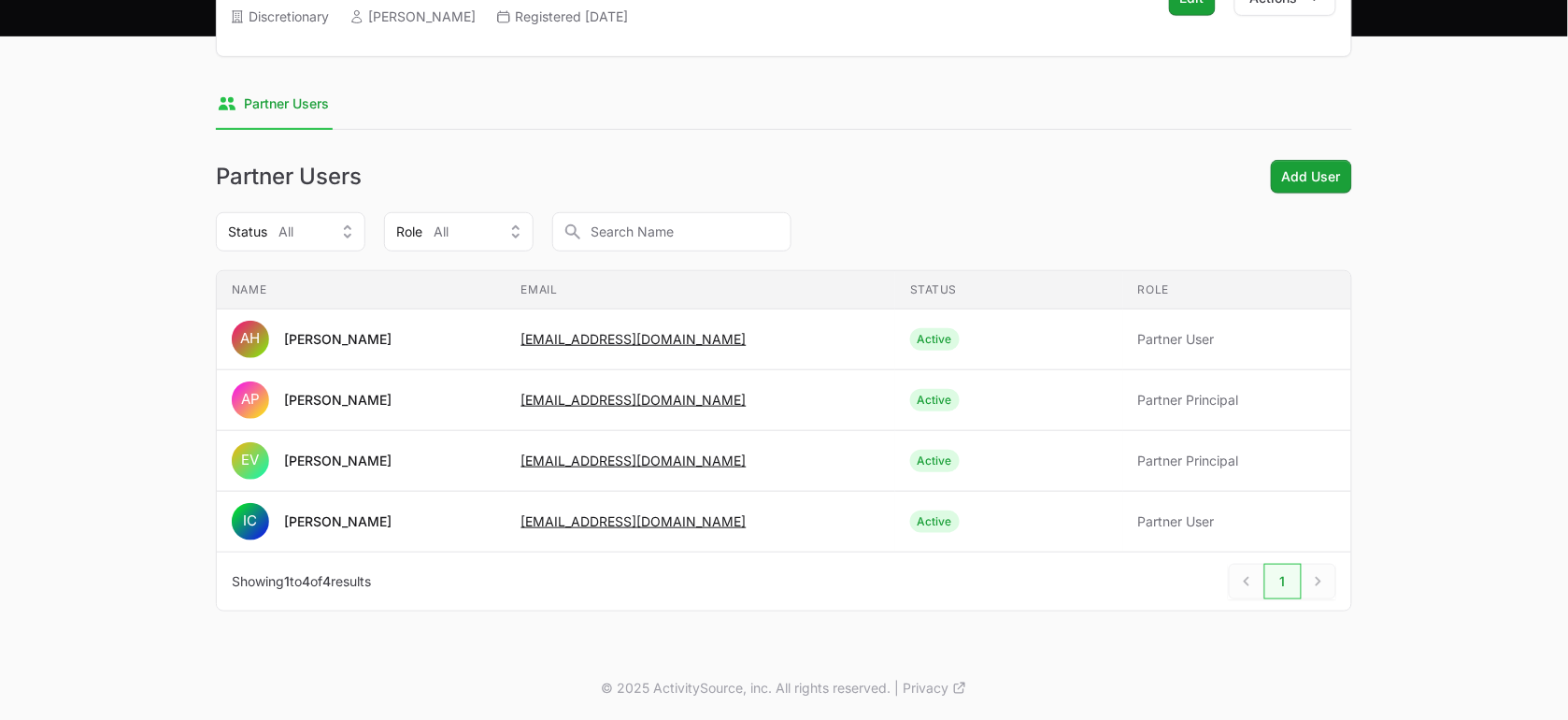 click on "Name" 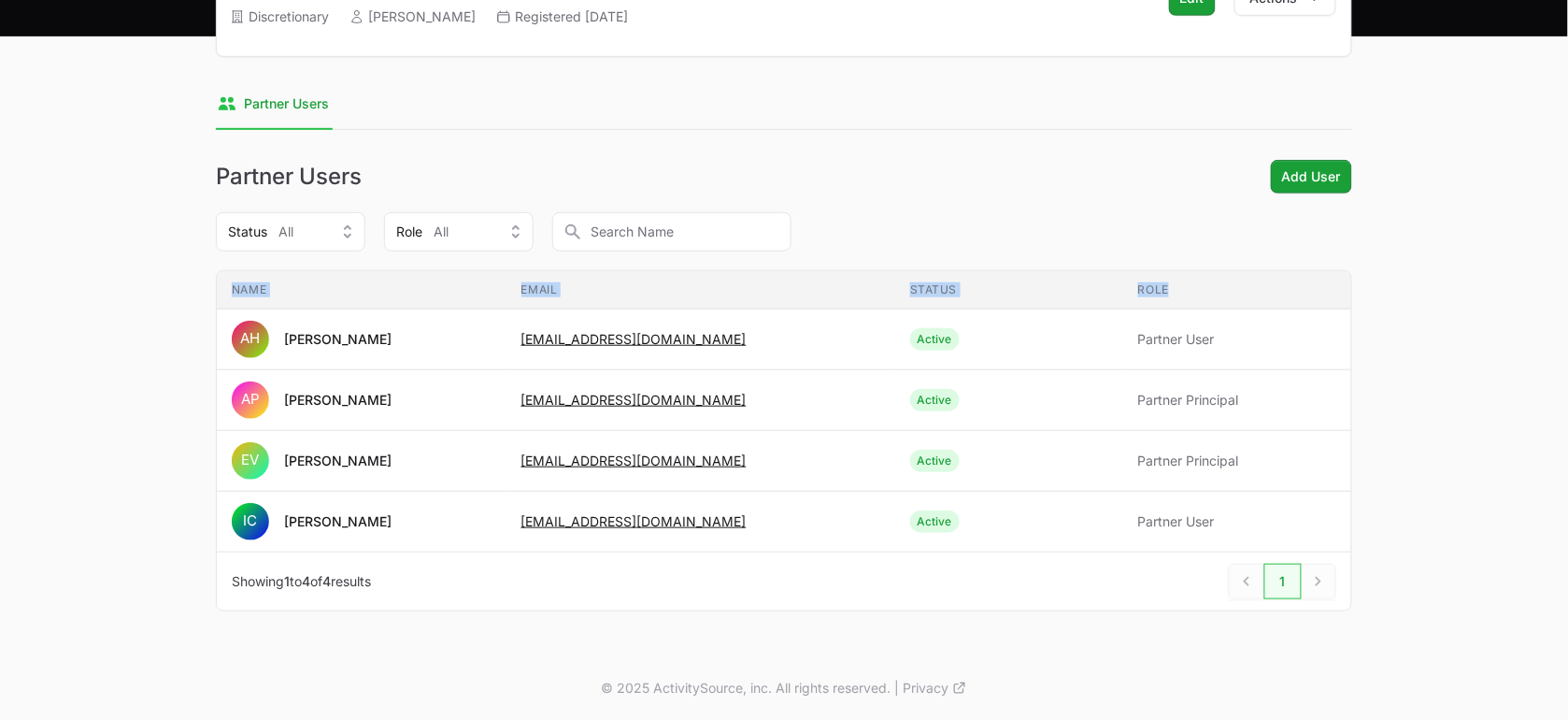 drag, startPoint x: 235, startPoint y: 288, endPoint x: 1255, endPoint y: 295, distance: 1020.024 